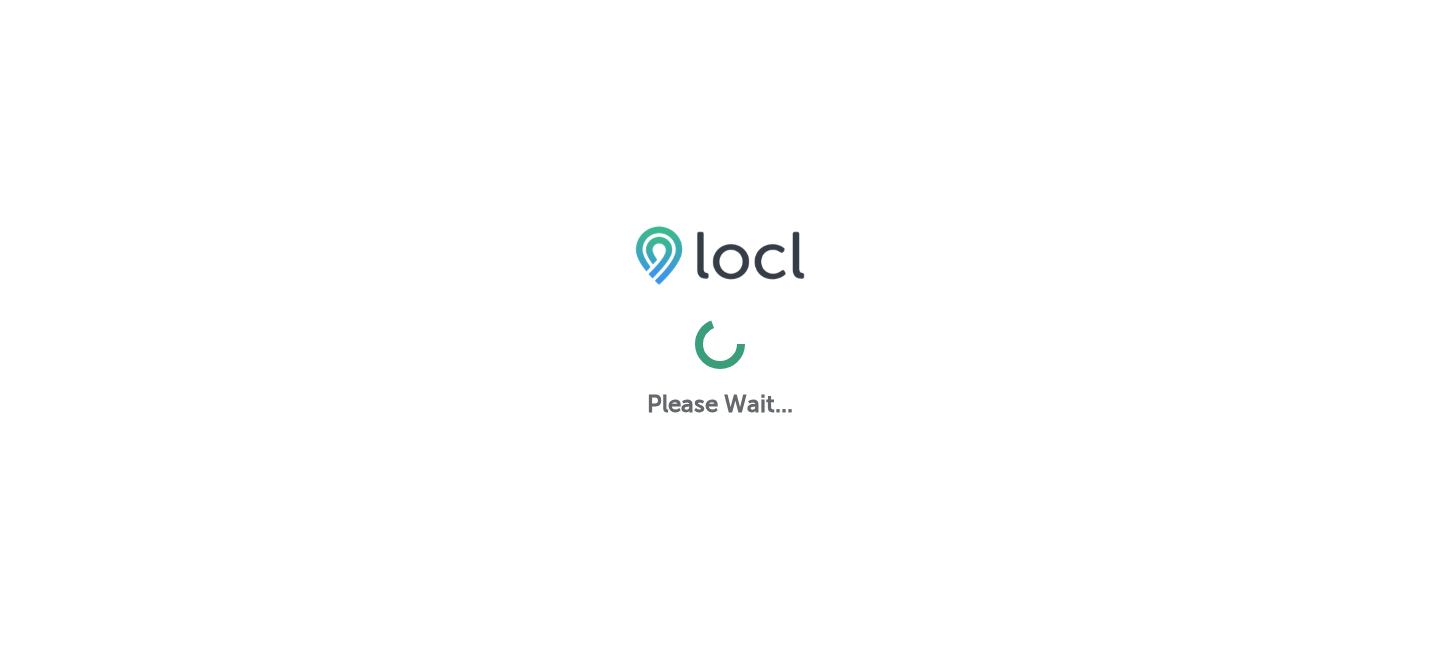 scroll, scrollTop: 0, scrollLeft: 0, axis: both 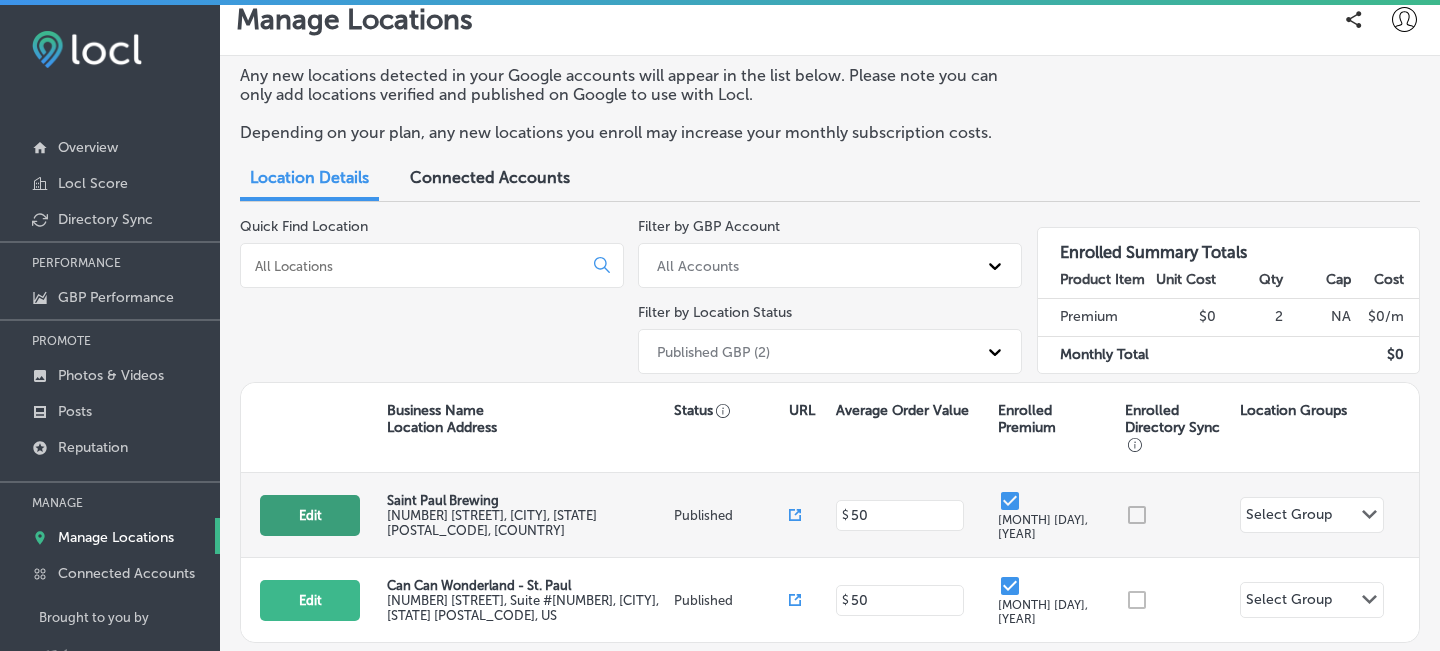 click on "Edit" at bounding box center (310, 515) 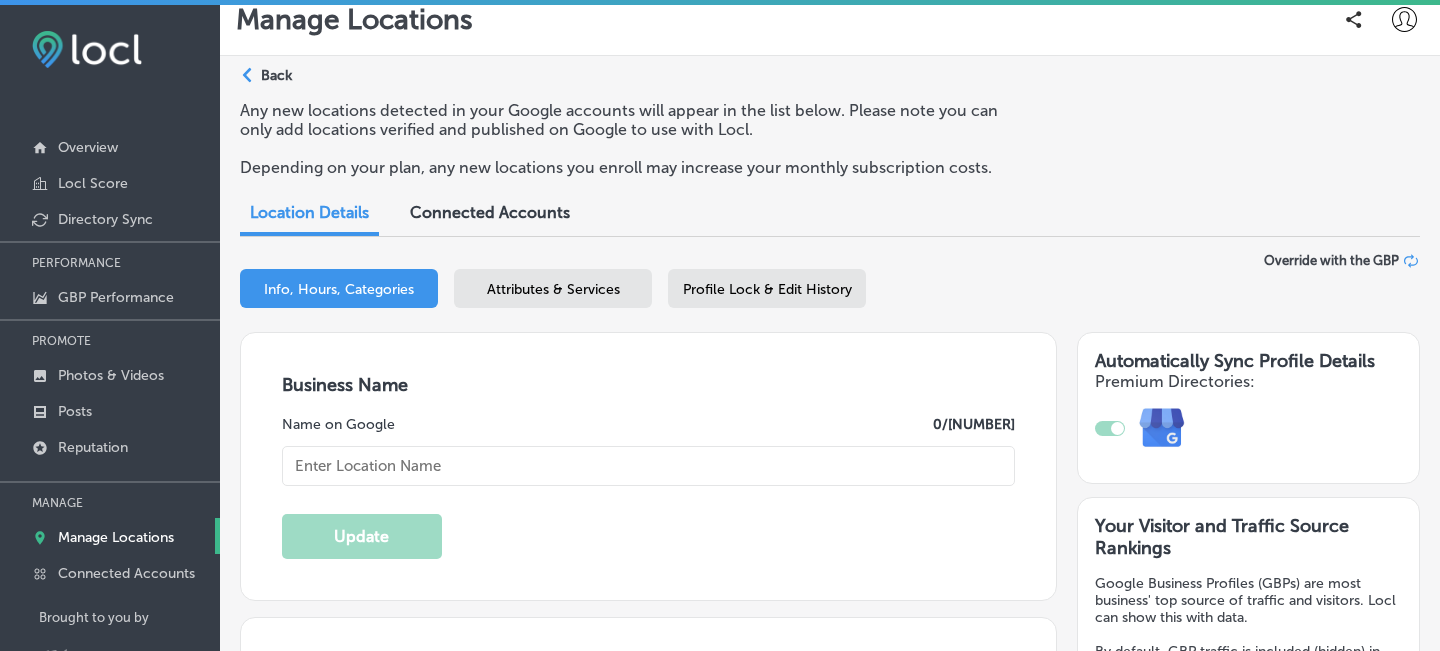 type on "Located within two buildings of the historic Hamm's Brewery. Serving a large variety of small batch brews and elevated pub fare featuring pizza, wings, burgers, sandwiches, sides and shareables. Enormous patio and beer garden (12,000 sq ft) within the ruins of the Hamm's stables. Beautiful flowers and plants planted and cared for by Martha's Gardens. Dog friendly patio. Dog and people-friendly staff. Open 7 days a week for lunch, dinner, and drinks." 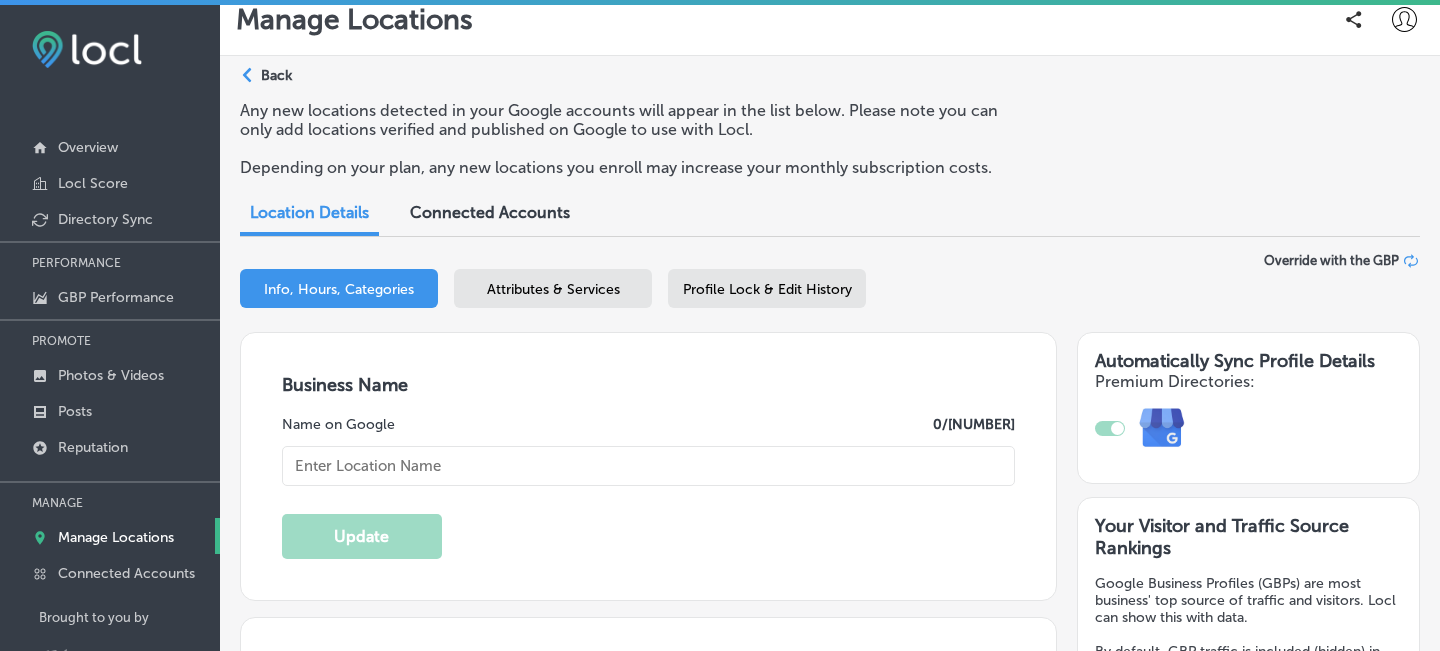 checkbox on "true" 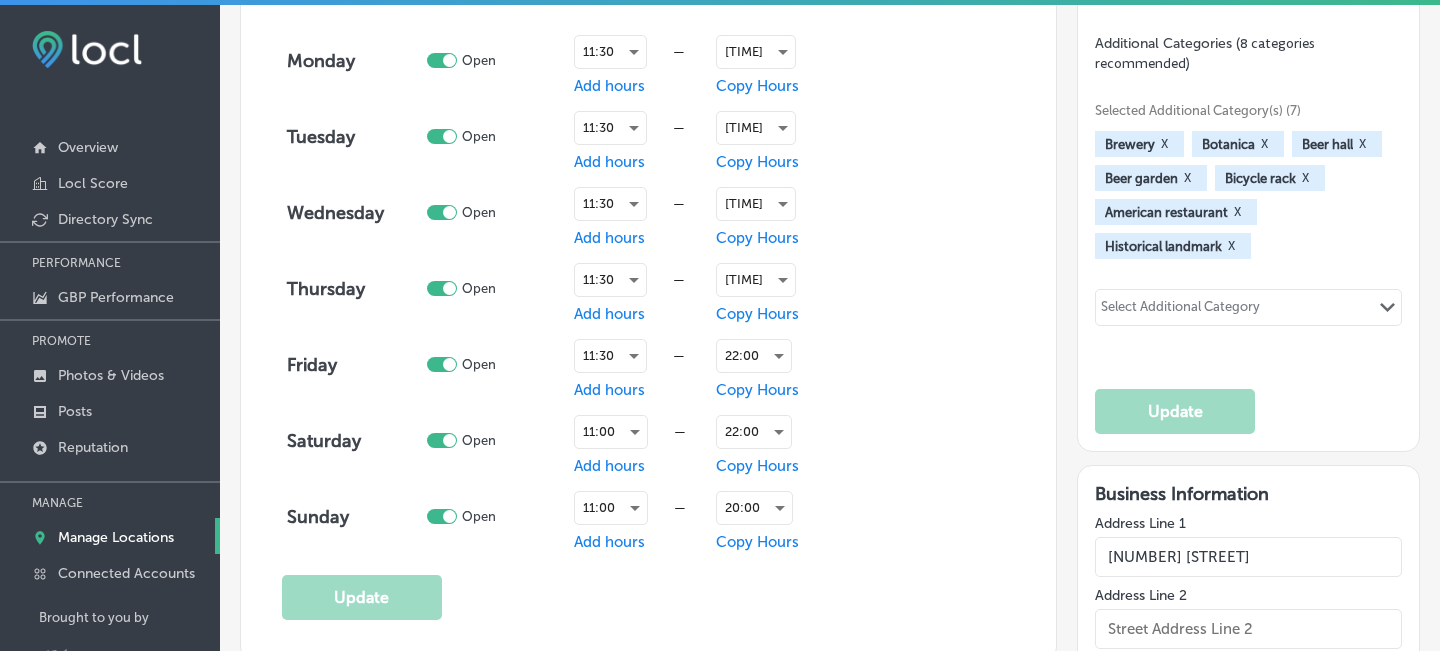 scroll, scrollTop: 1136, scrollLeft: 0, axis: vertical 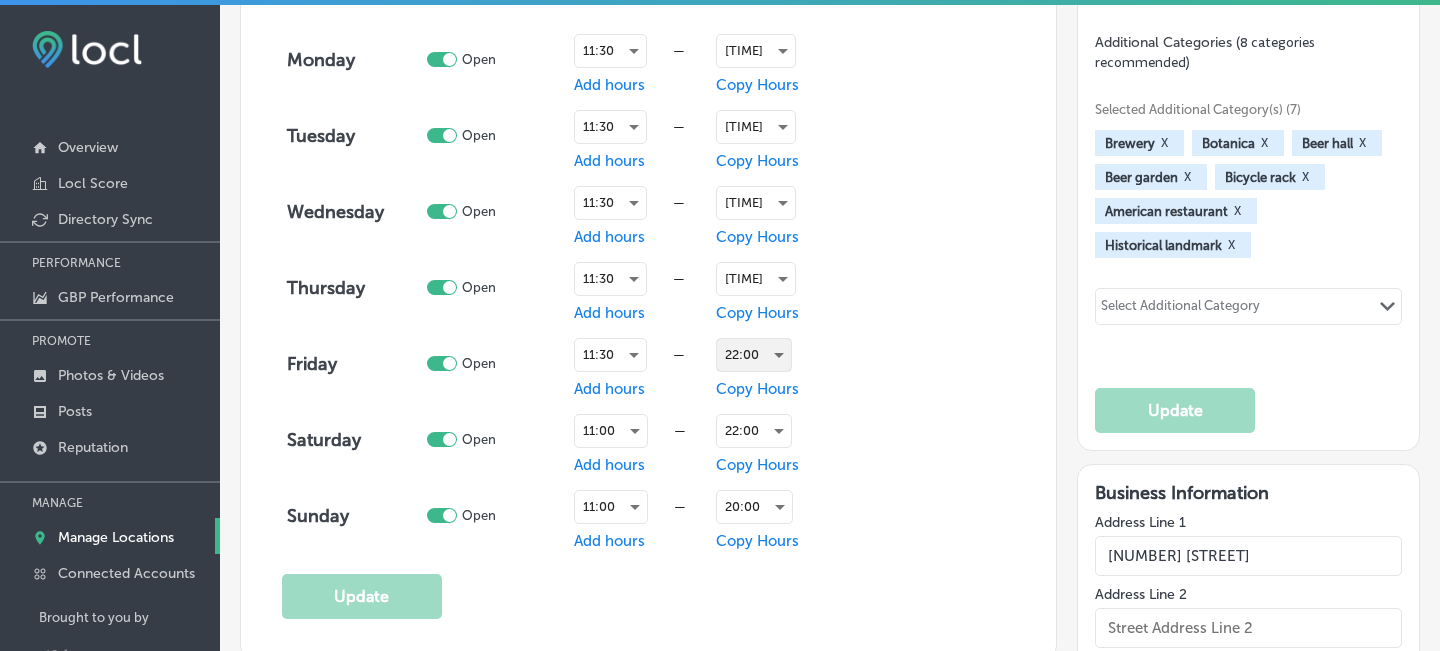 click on "22:00" at bounding box center [754, 355] 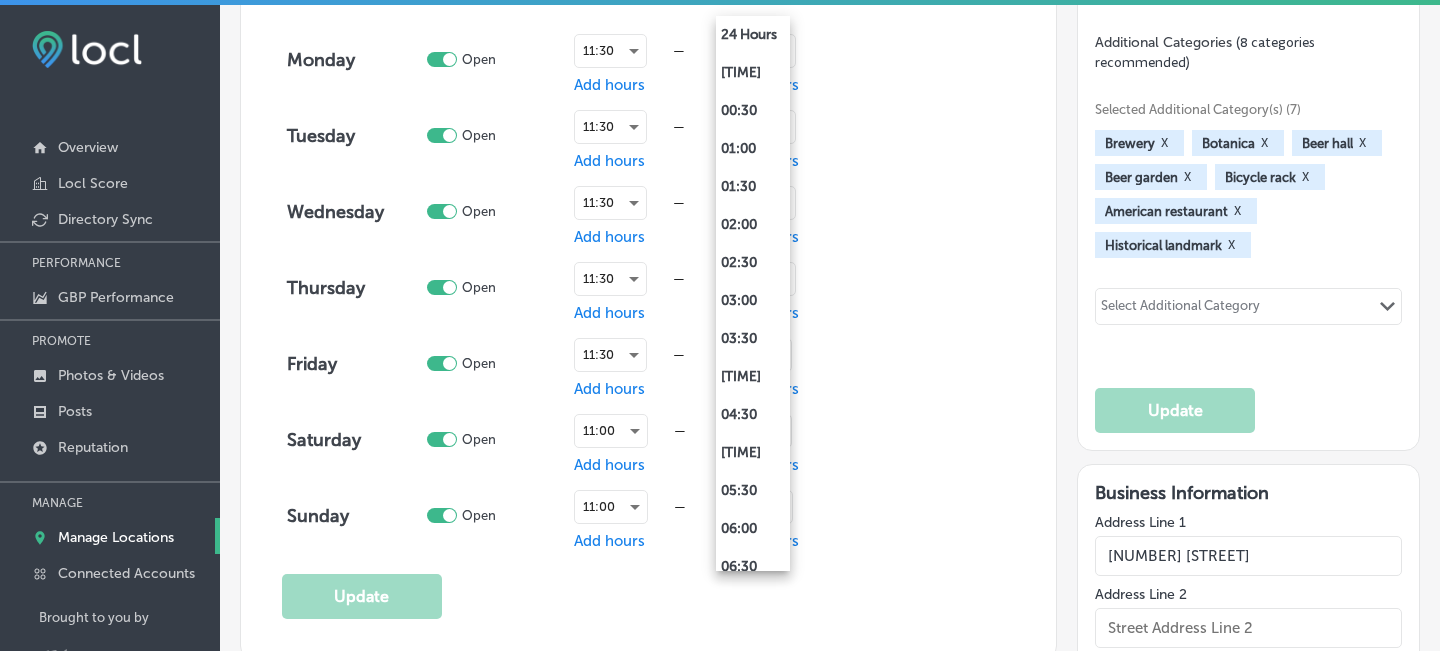 scroll, scrollTop: 1345, scrollLeft: 0, axis: vertical 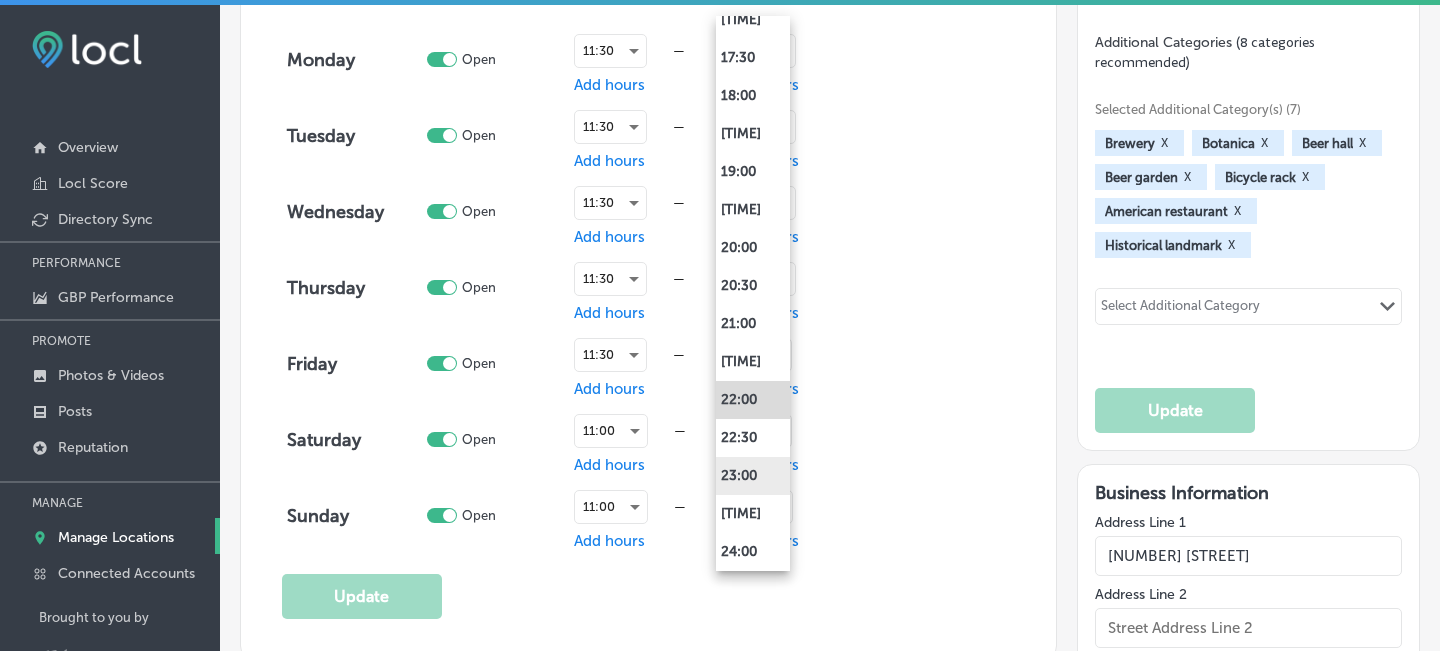 click on "23:00" at bounding box center (753, 476) 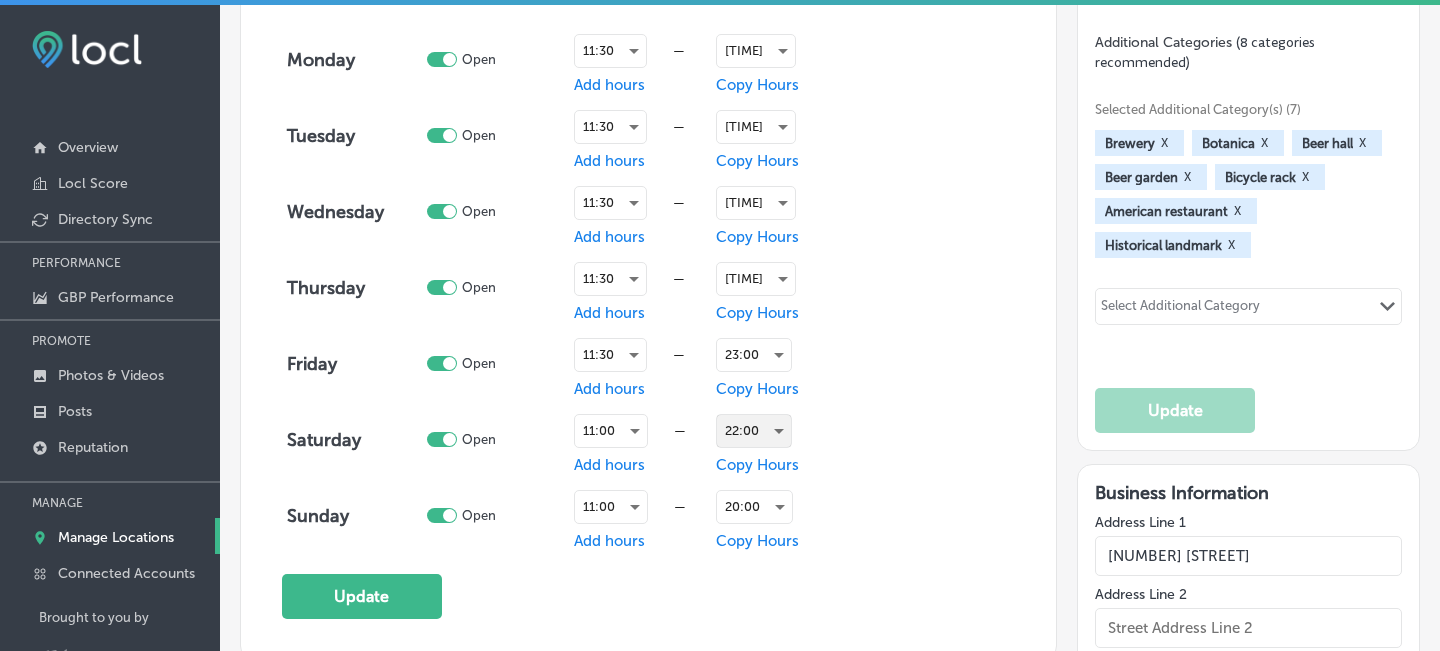 click on "22:00" at bounding box center (754, 431) 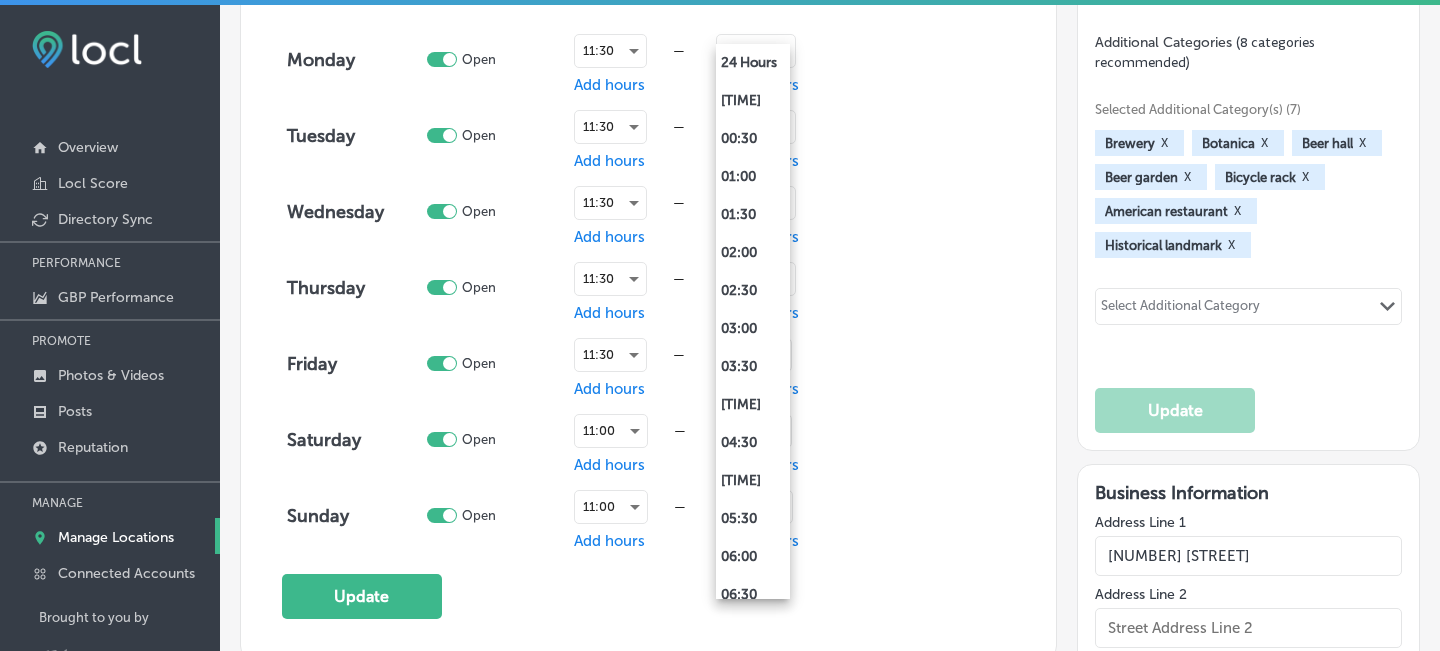 scroll, scrollTop: 1345, scrollLeft: 0, axis: vertical 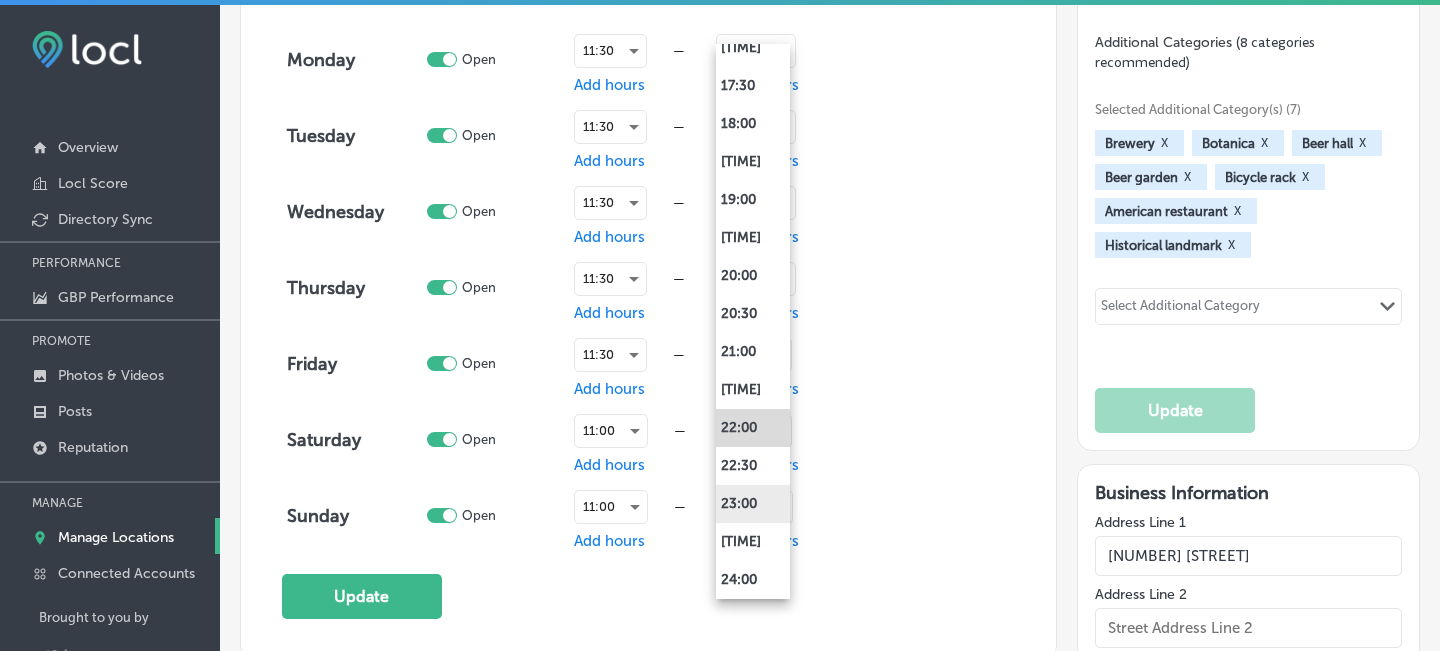 click on "23:00" at bounding box center [753, 504] 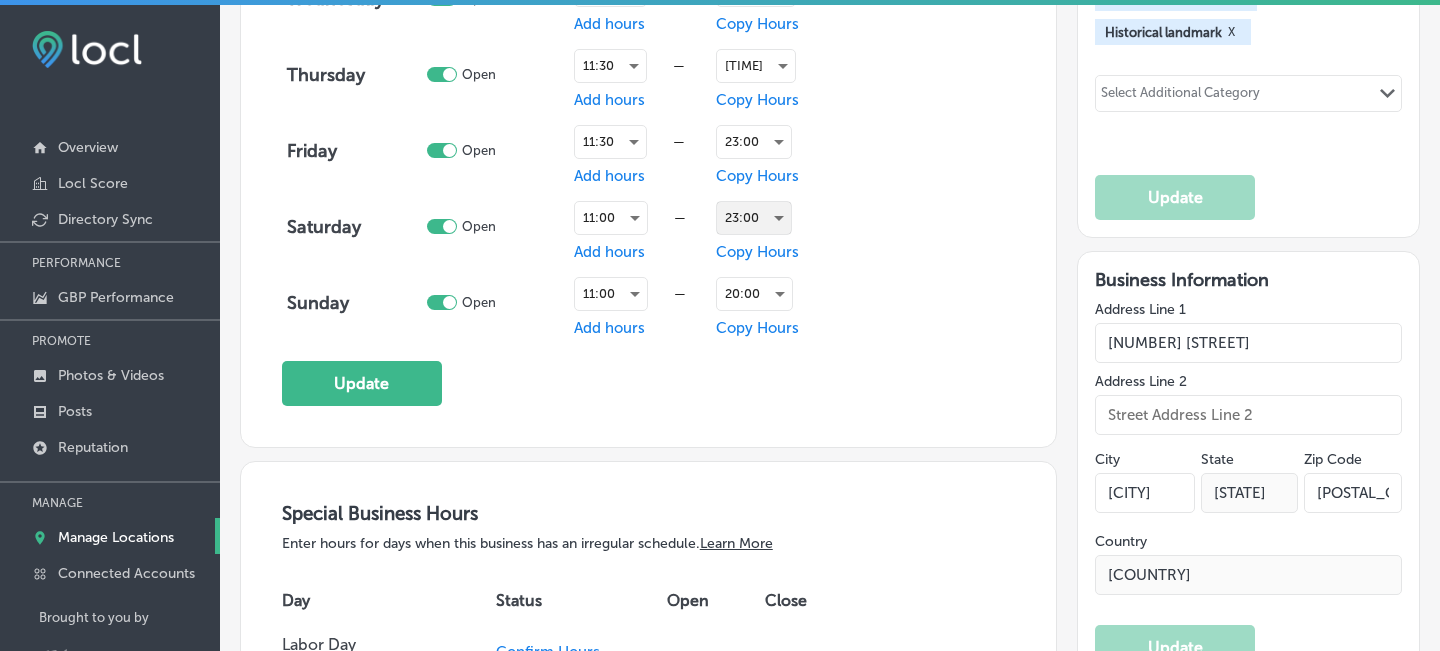 scroll, scrollTop: 1347, scrollLeft: 0, axis: vertical 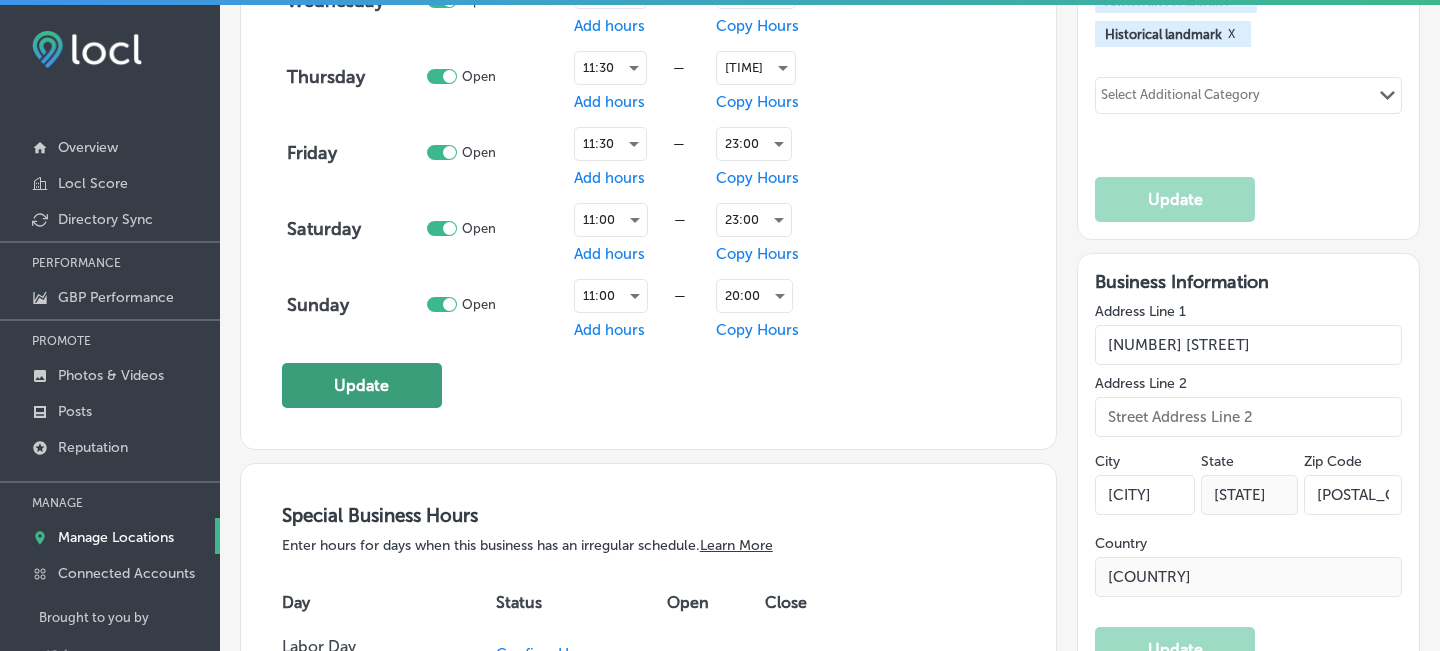 click on "Update" 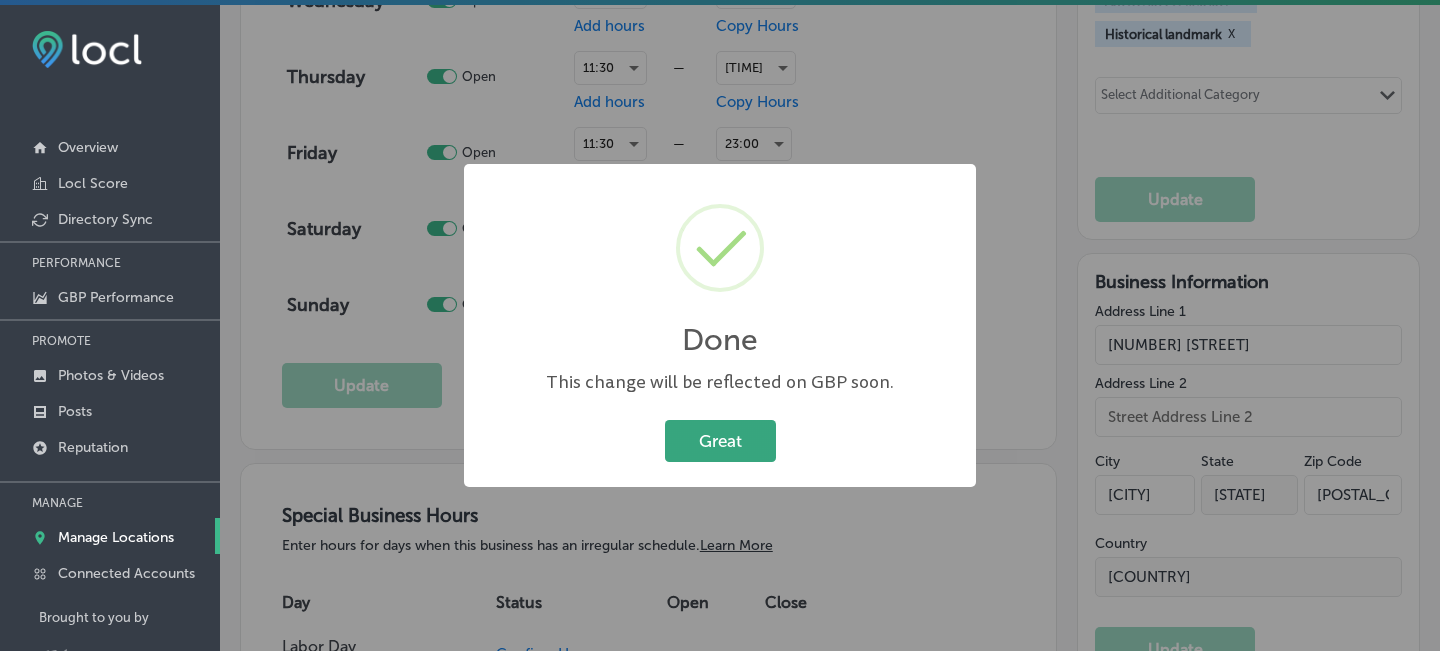 click on "Great" at bounding box center (720, 440) 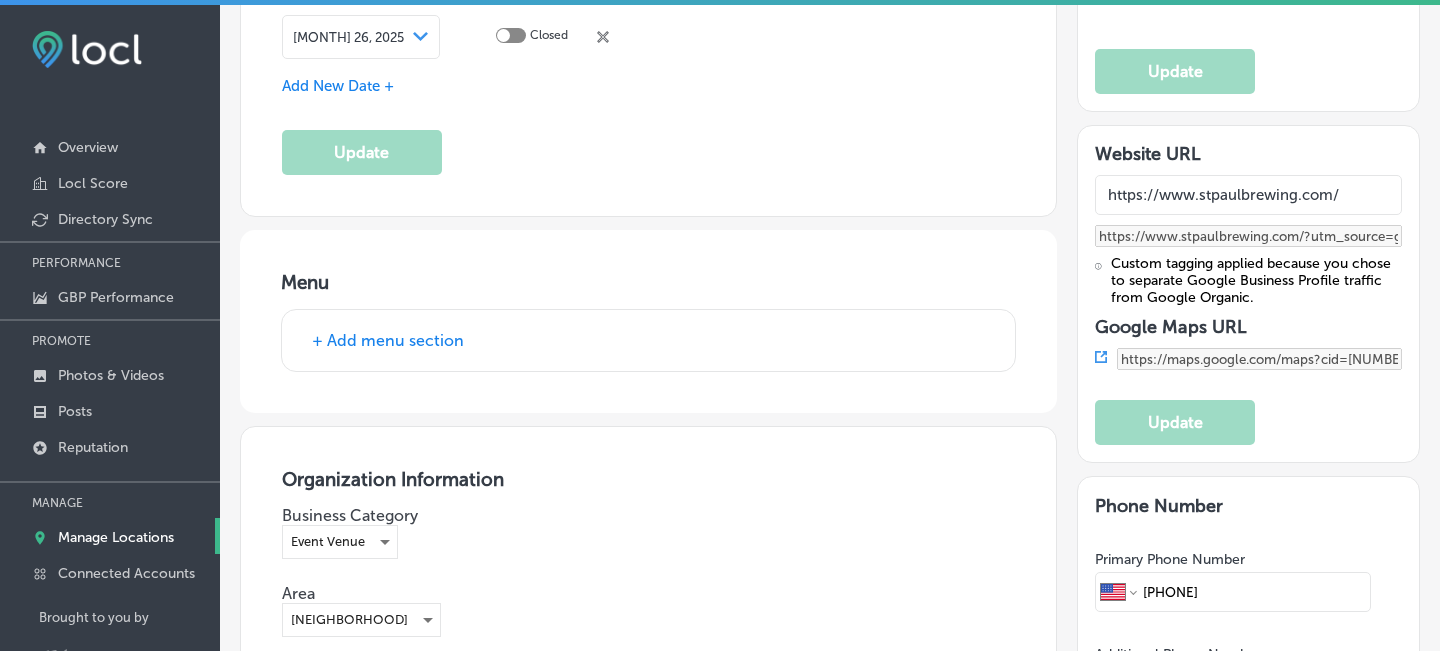 scroll, scrollTop: 2205, scrollLeft: 0, axis: vertical 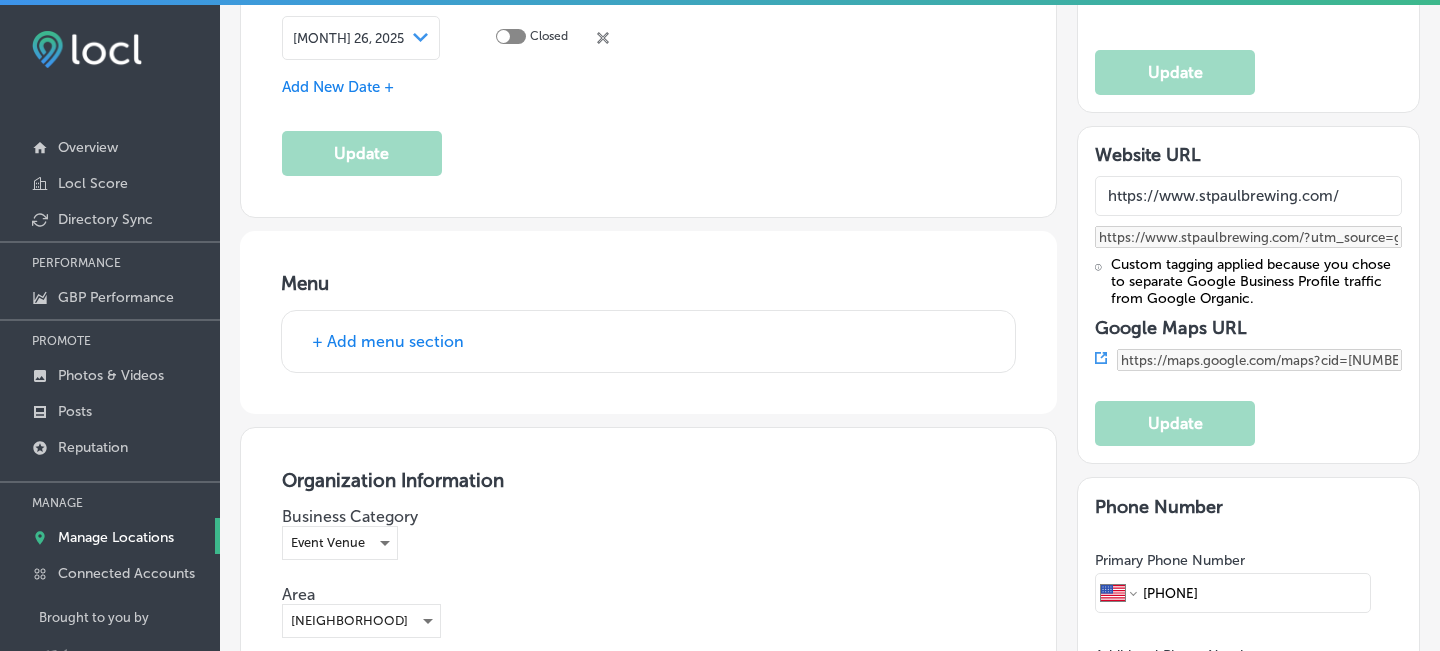 click on "+ Add menu section" at bounding box center (388, 341) 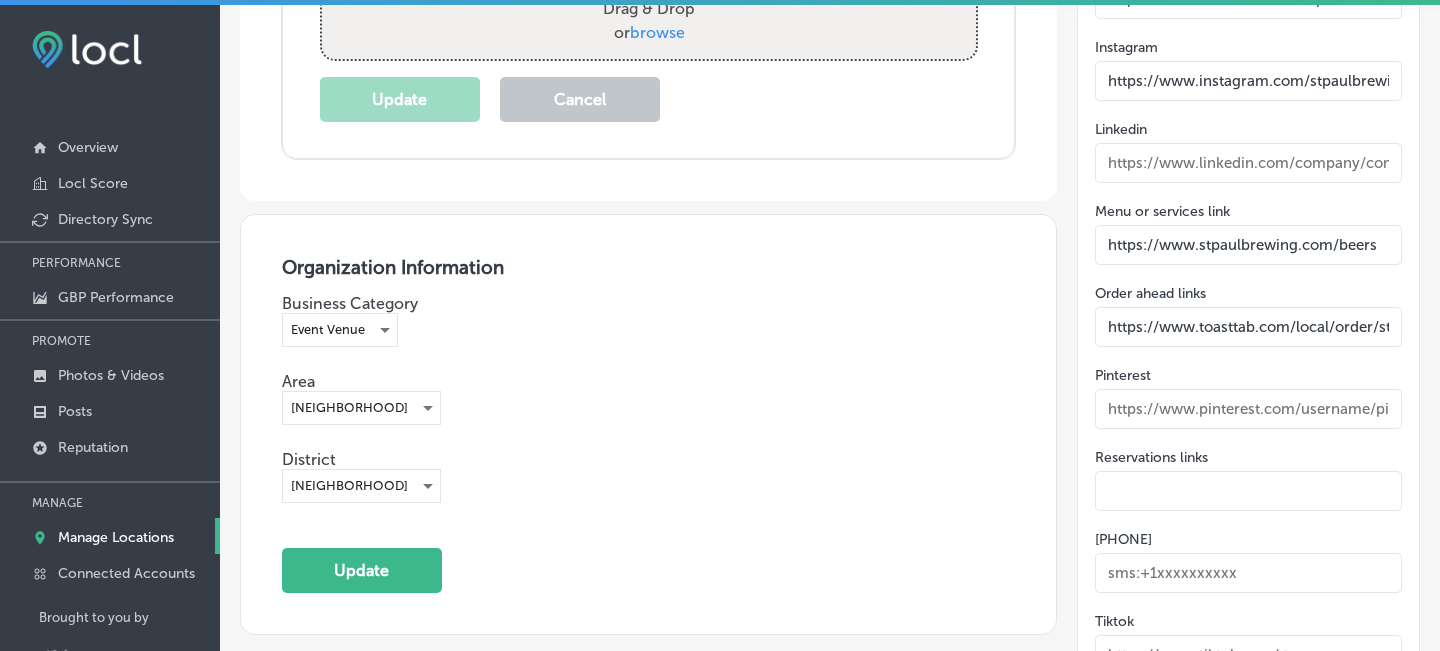 scroll, scrollTop: 3105, scrollLeft: 0, axis: vertical 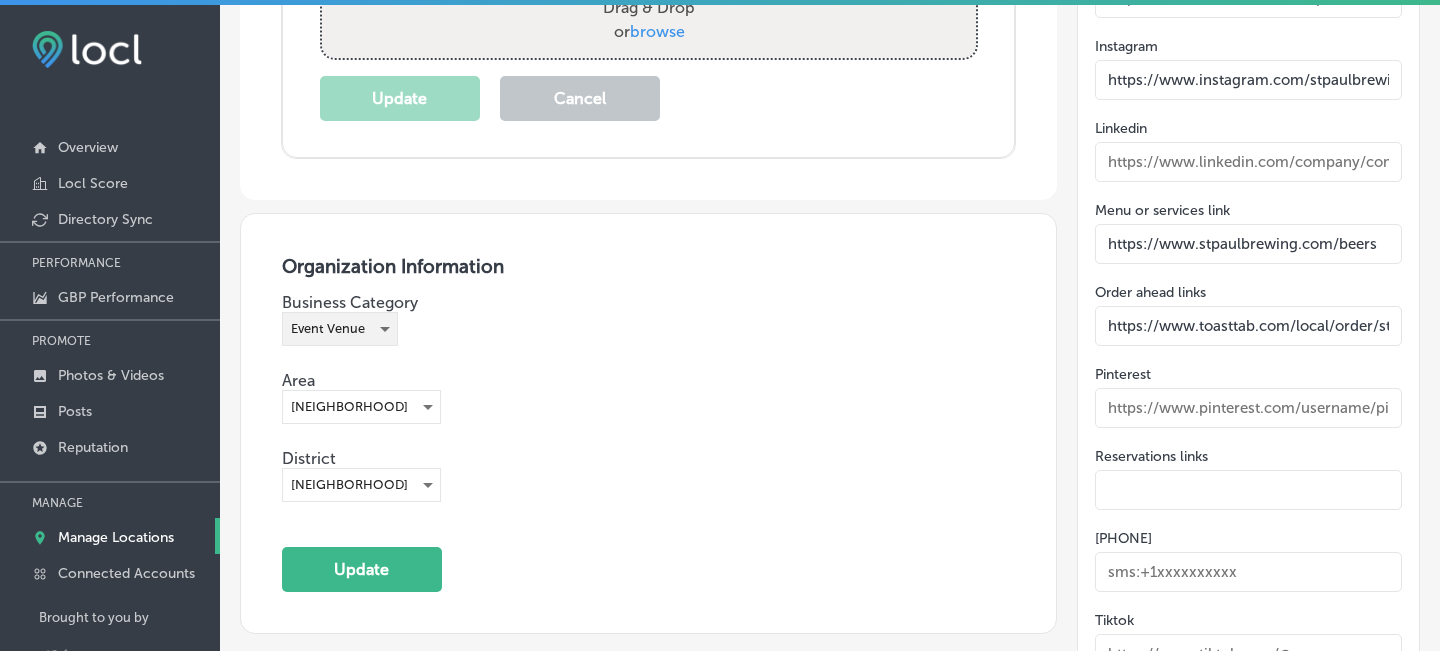 click on "Event Venue" at bounding box center (340, 329) 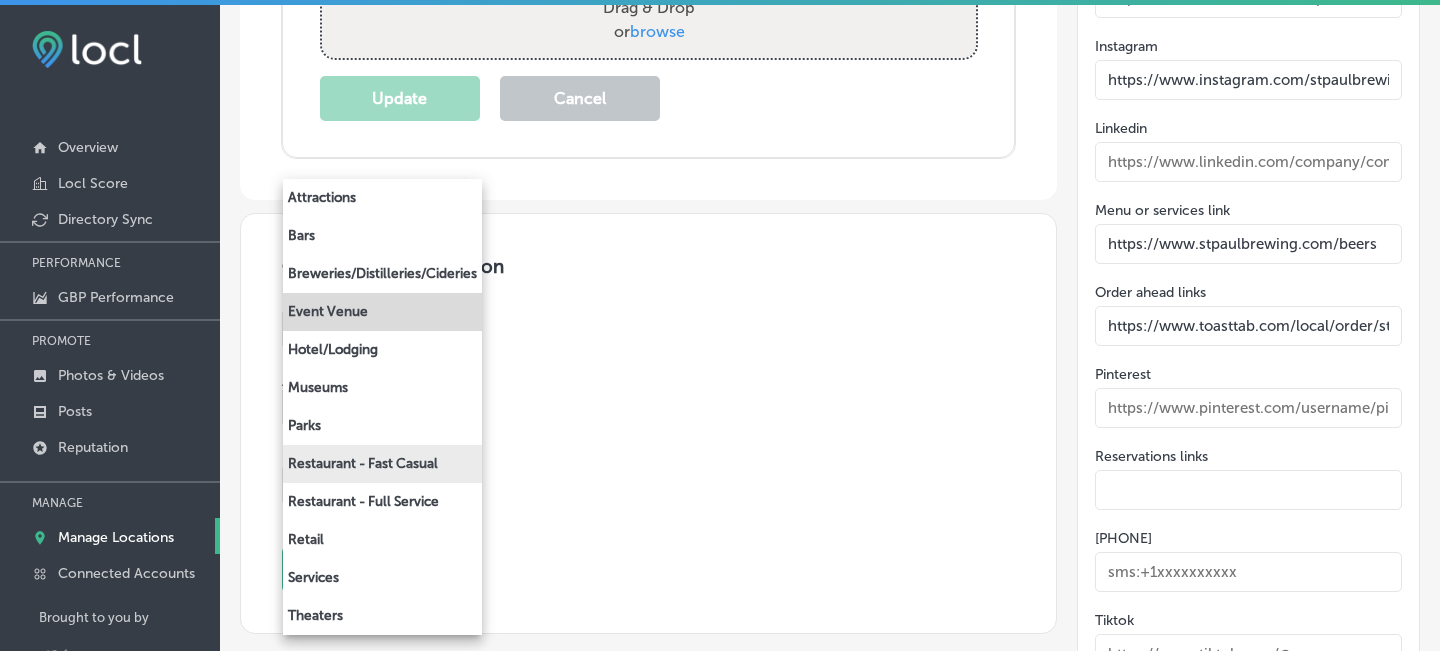 click on "Restaurant - Fast Casual" at bounding box center (382, 464) 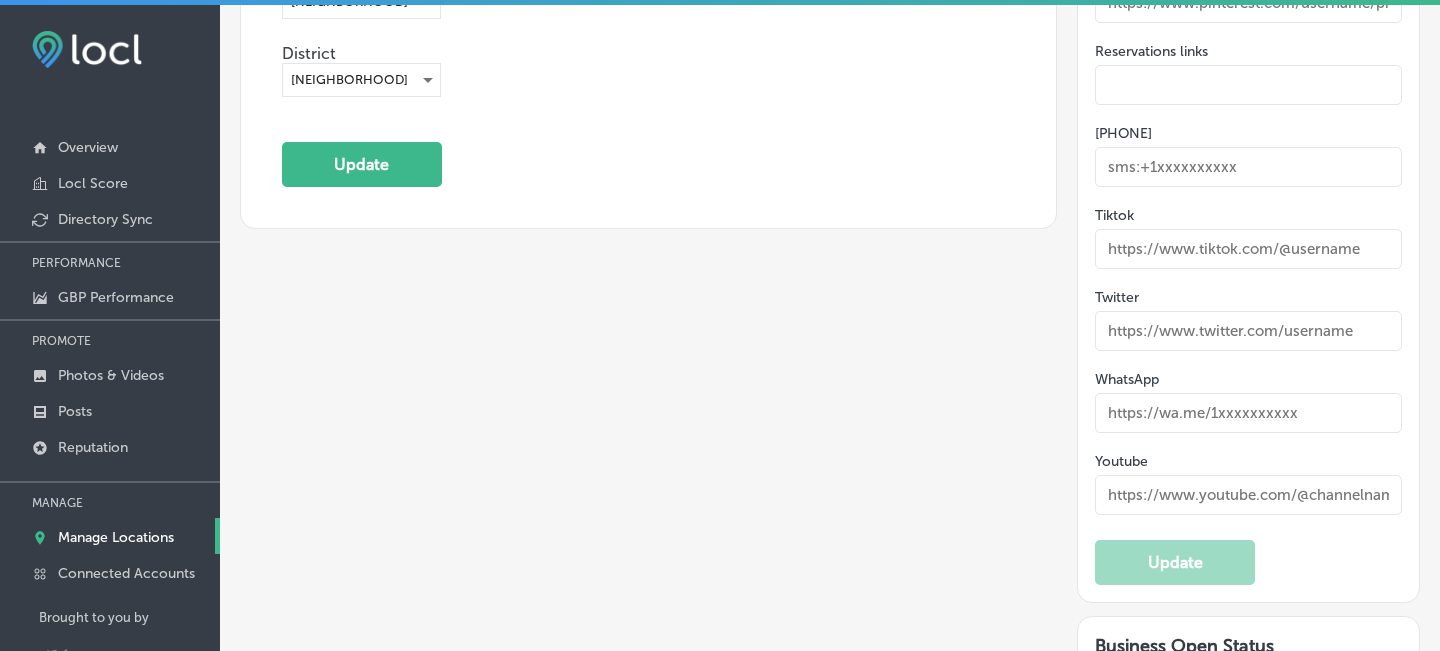 scroll, scrollTop: 3520, scrollLeft: 0, axis: vertical 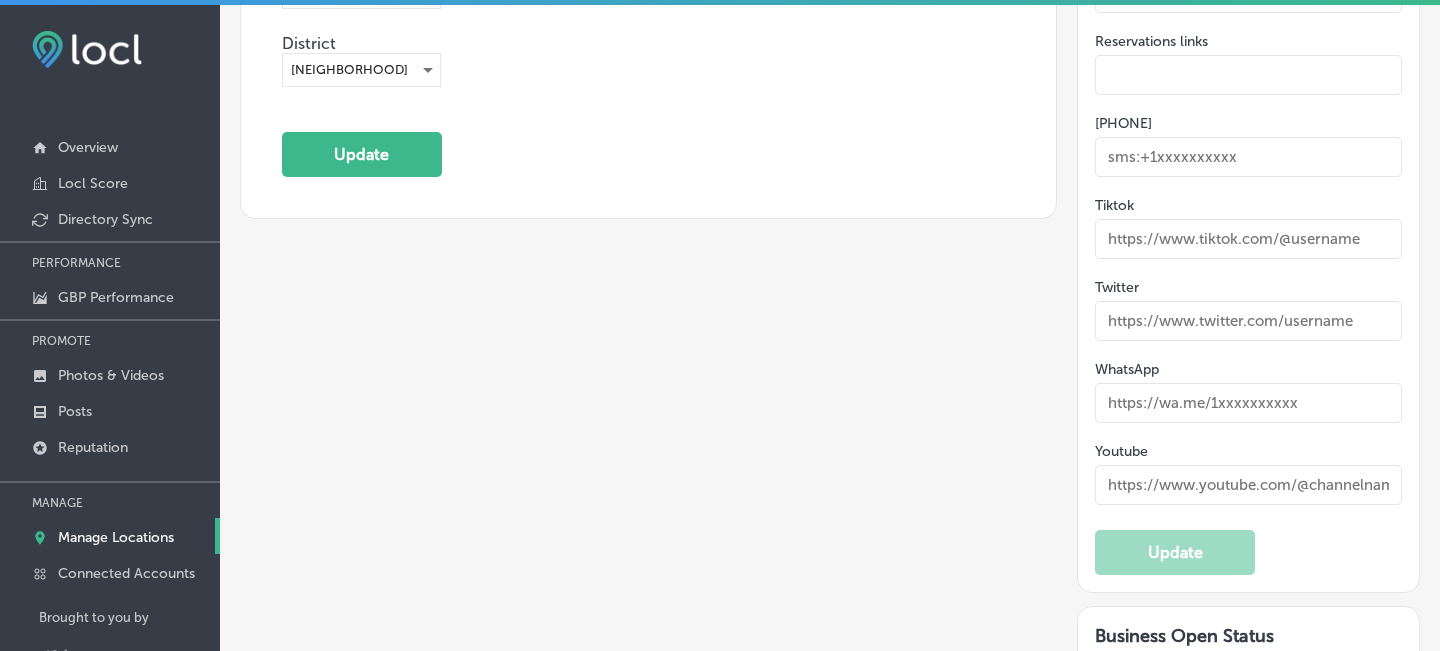 drag, startPoint x: 1109, startPoint y: 487, endPoint x: 1476, endPoint y: 508, distance: 367.6003 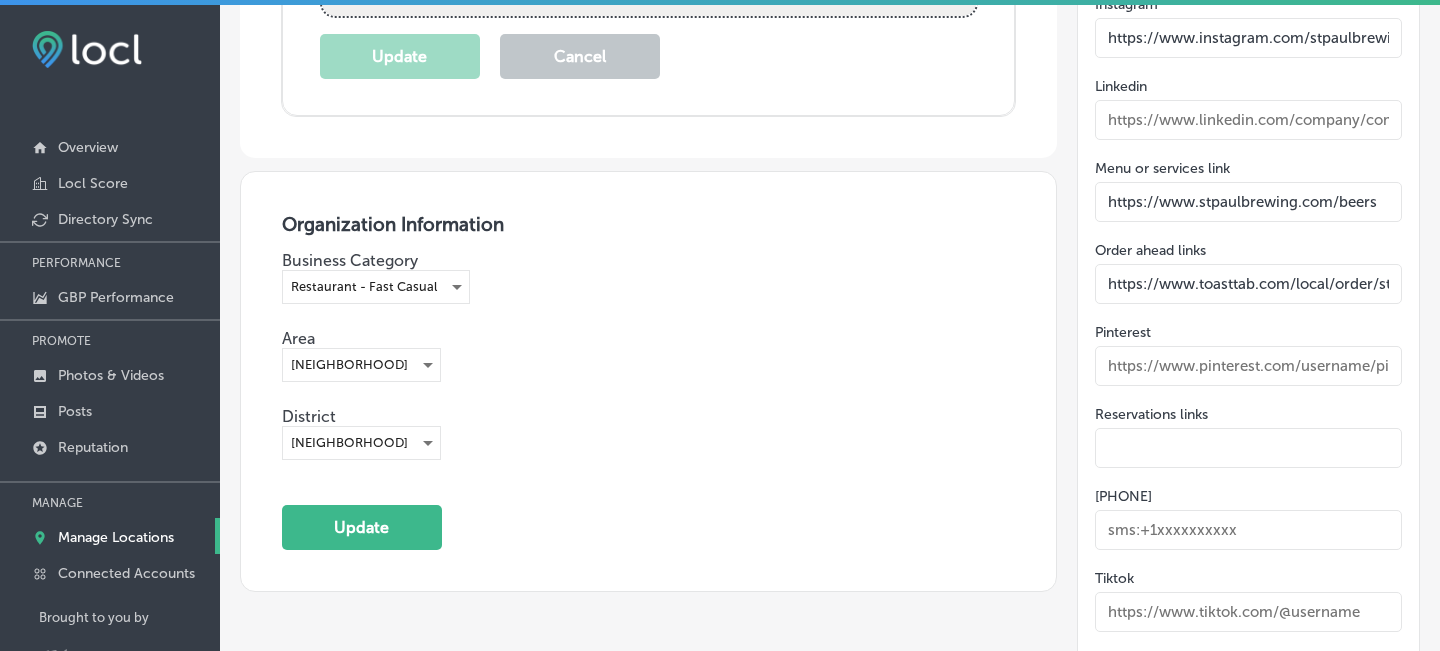 scroll, scrollTop: 3148, scrollLeft: 0, axis: vertical 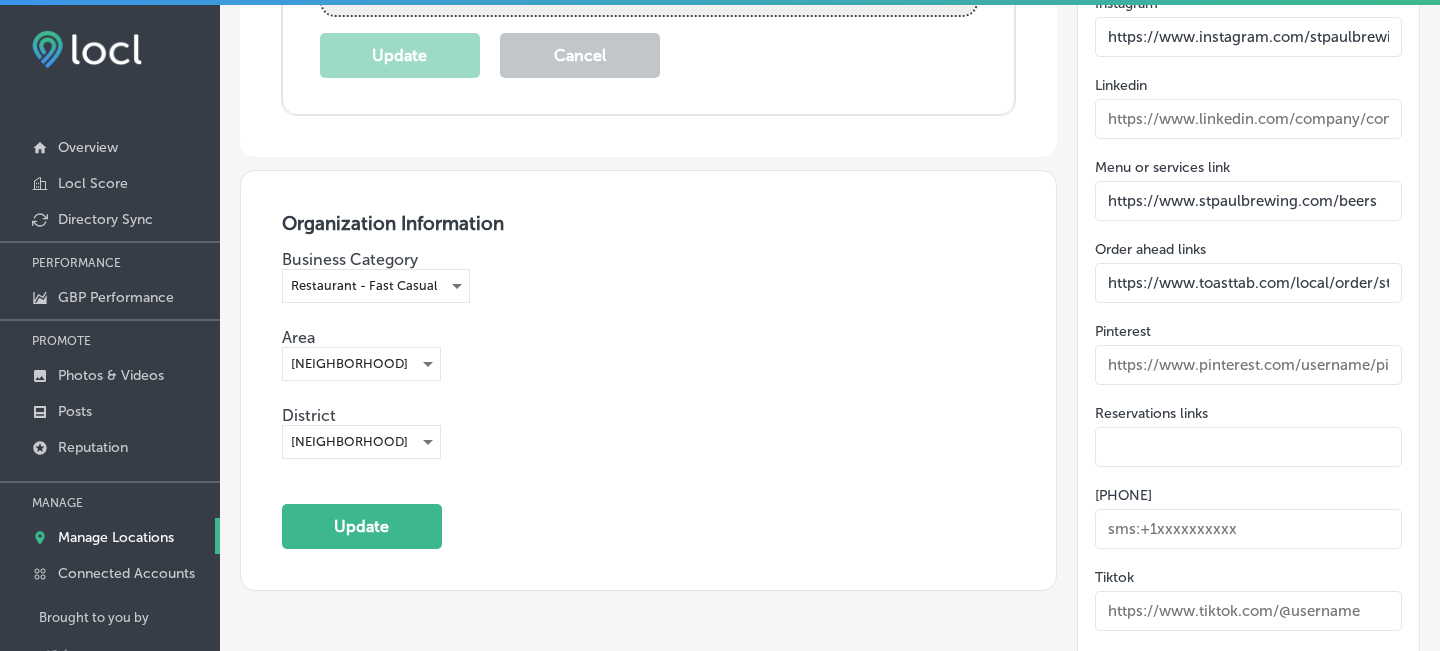 drag, startPoint x: 1109, startPoint y: 298, endPoint x: 1329, endPoint y: 285, distance: 220.38376 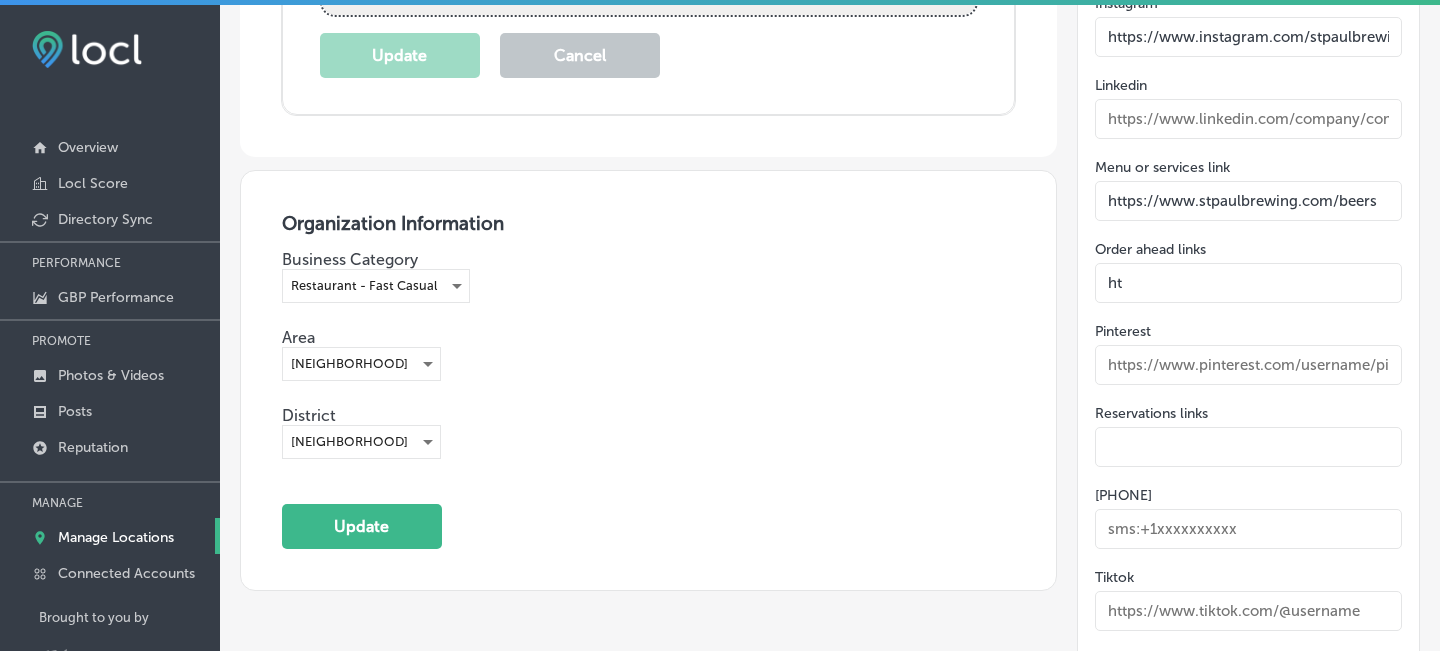 type on "h" 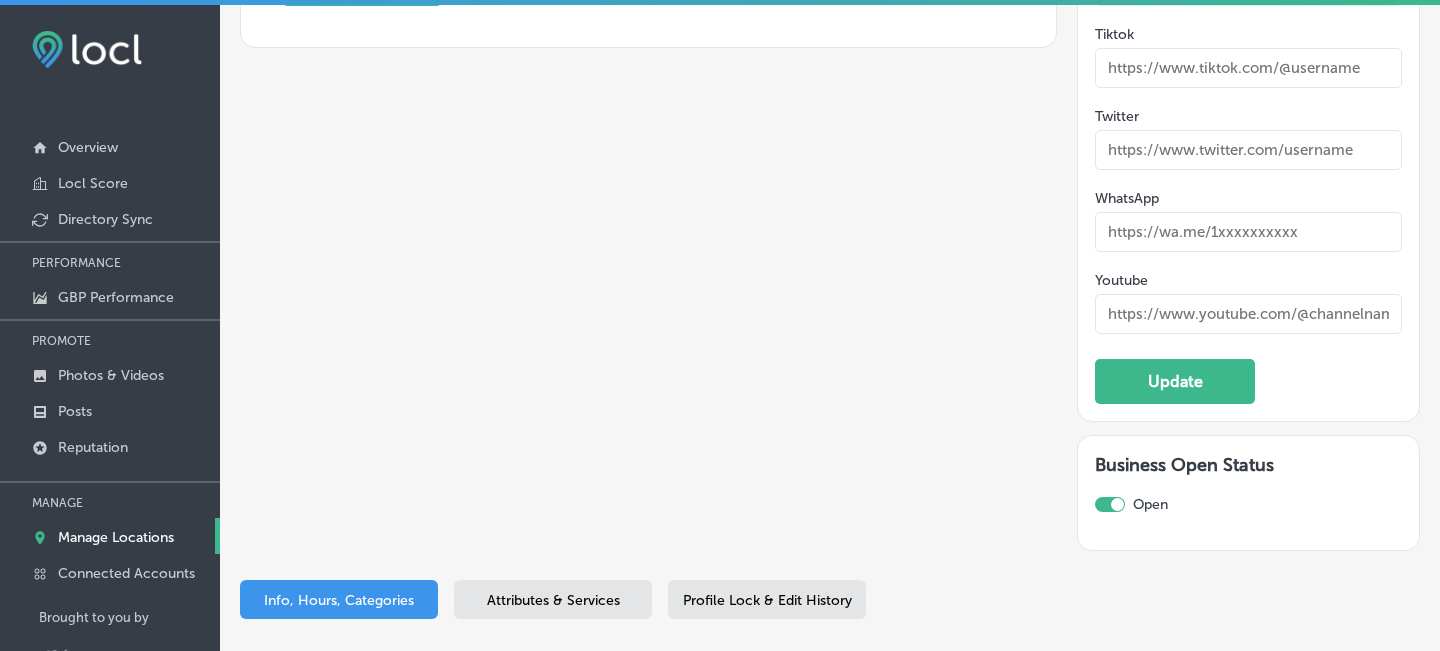 scroll, scrollTop: 3702, scrollLeft: 0, axis: vertical 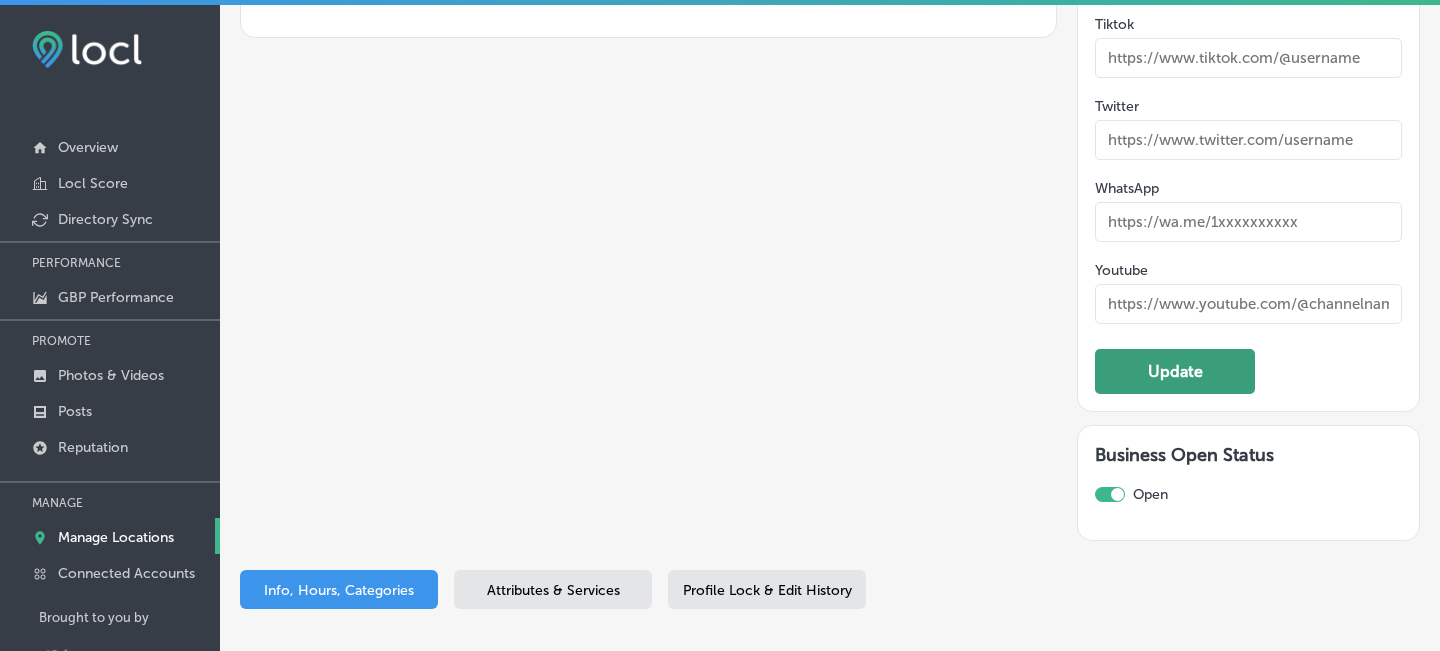 type 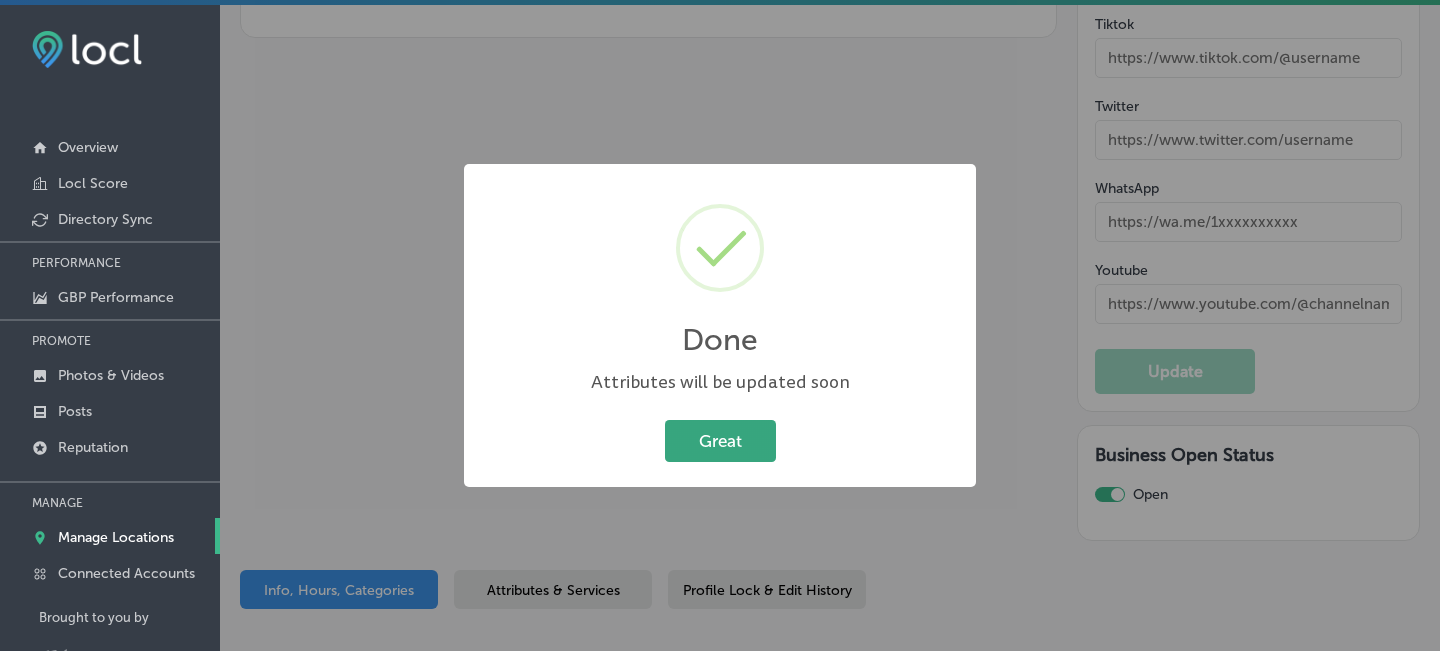 click on "Great" at bounding box center [720, 440] 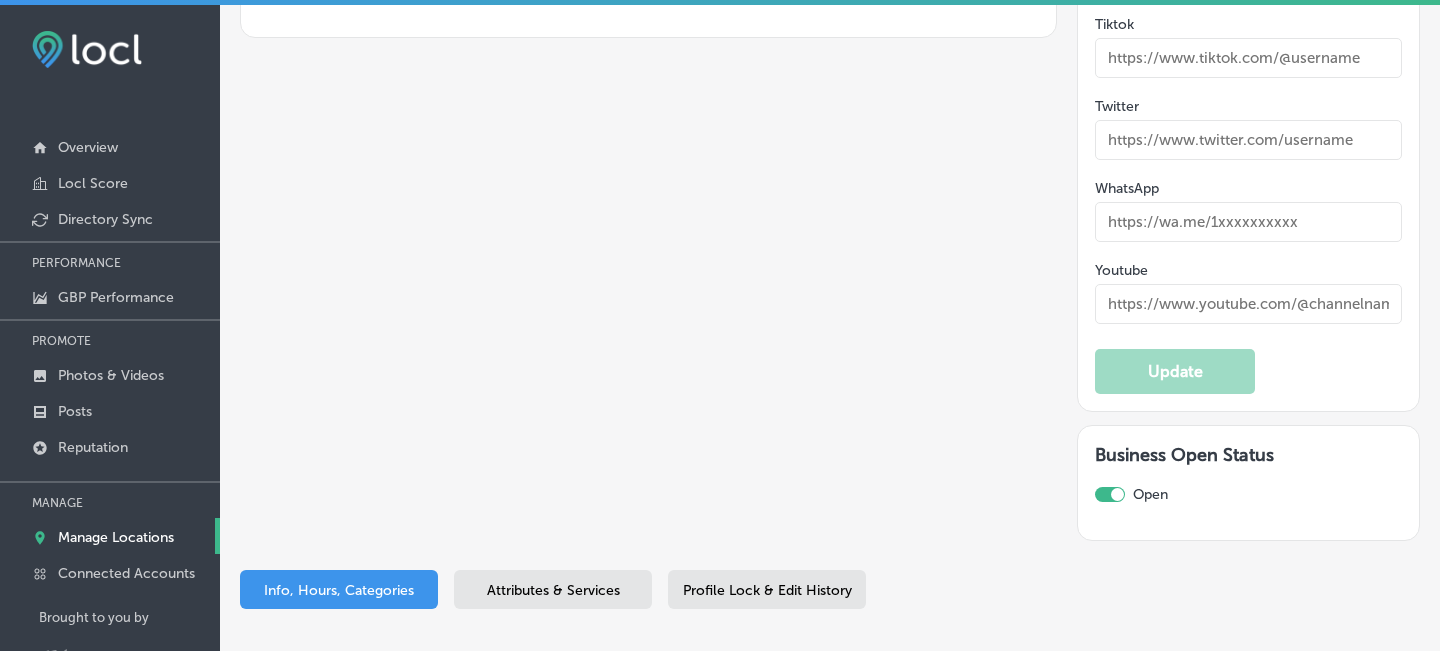 click on "Profile Lock & Edit History" at bounding box center (767, 590) 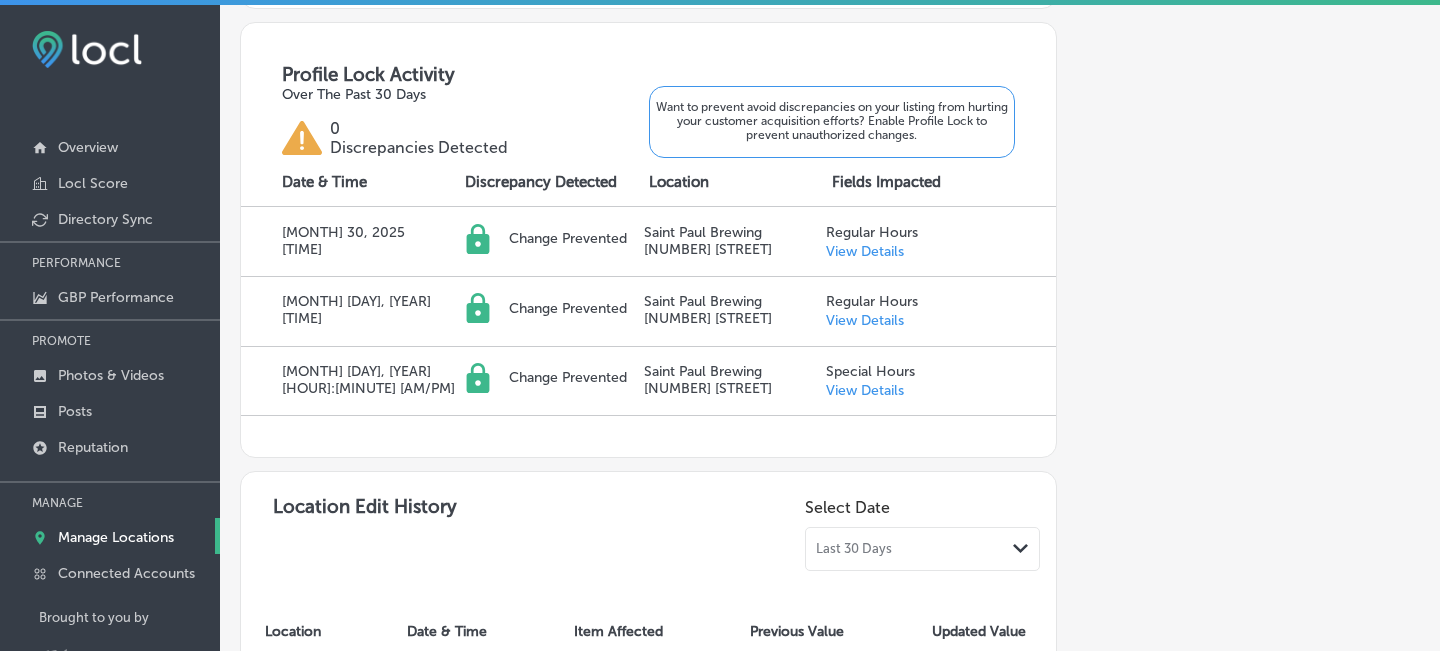 checkbox on "true" 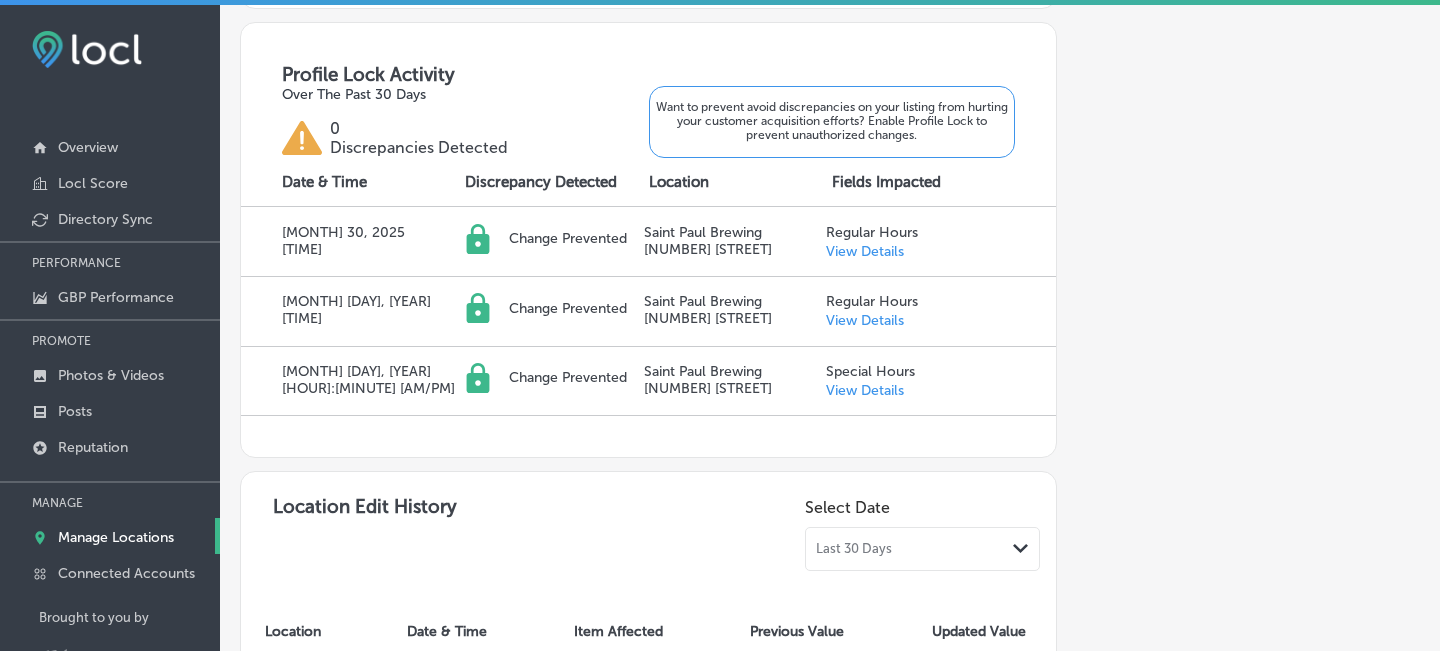 scroll, scrollTop: 2360, scrollLeft: 0, axis: vertical 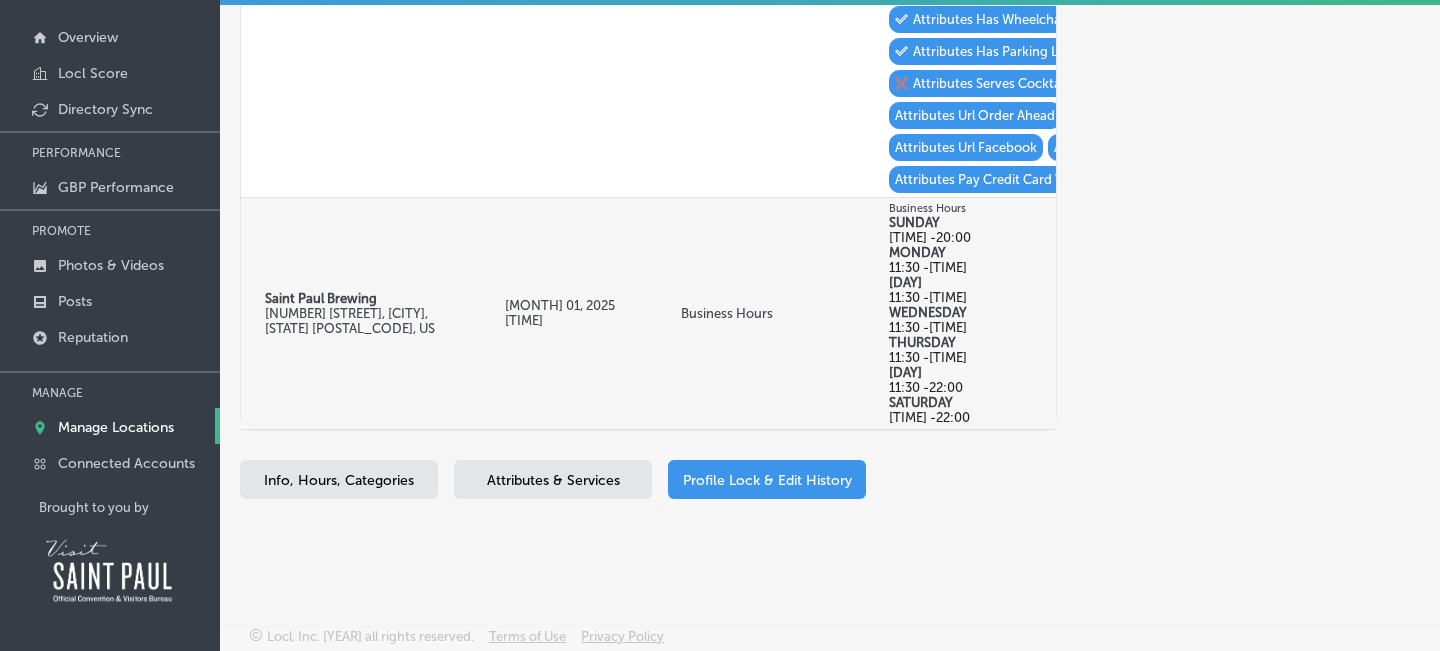 click on "11:30  -" at bounding box center [909, 387] 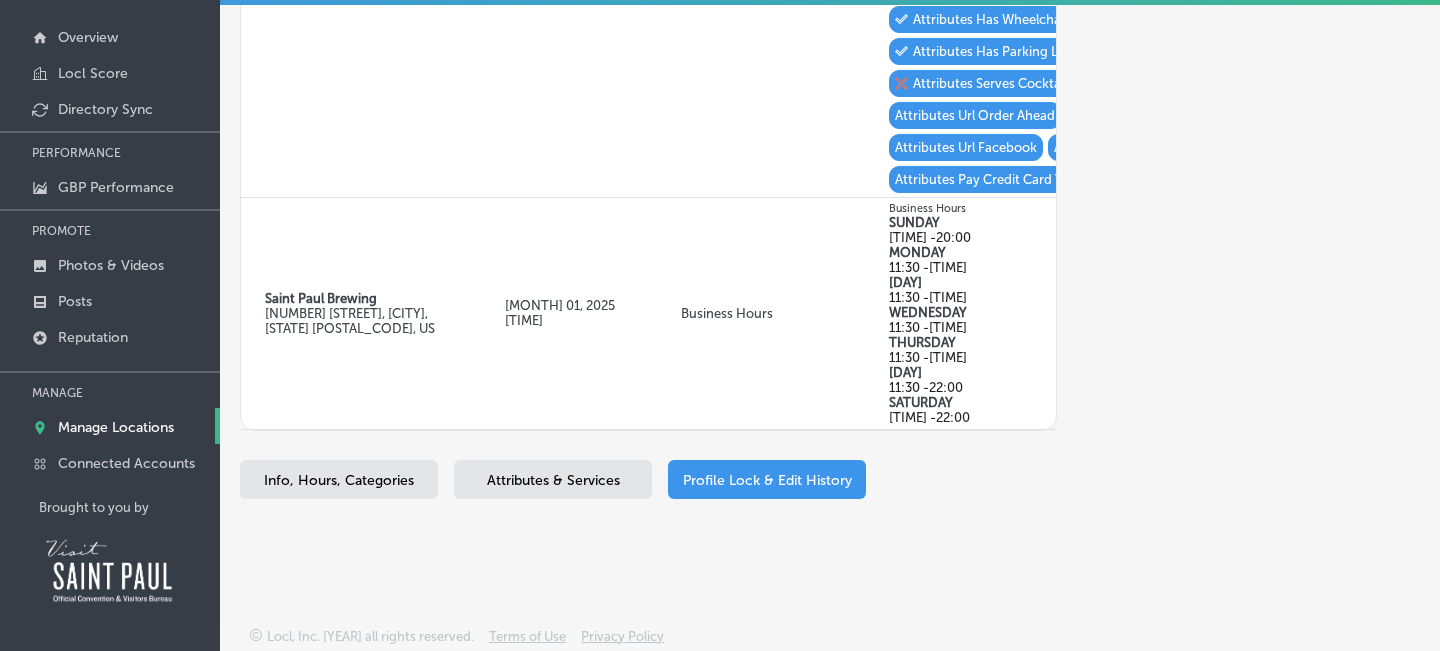 click on "Info, Hours, Categories" at bounding box center [339, 480] 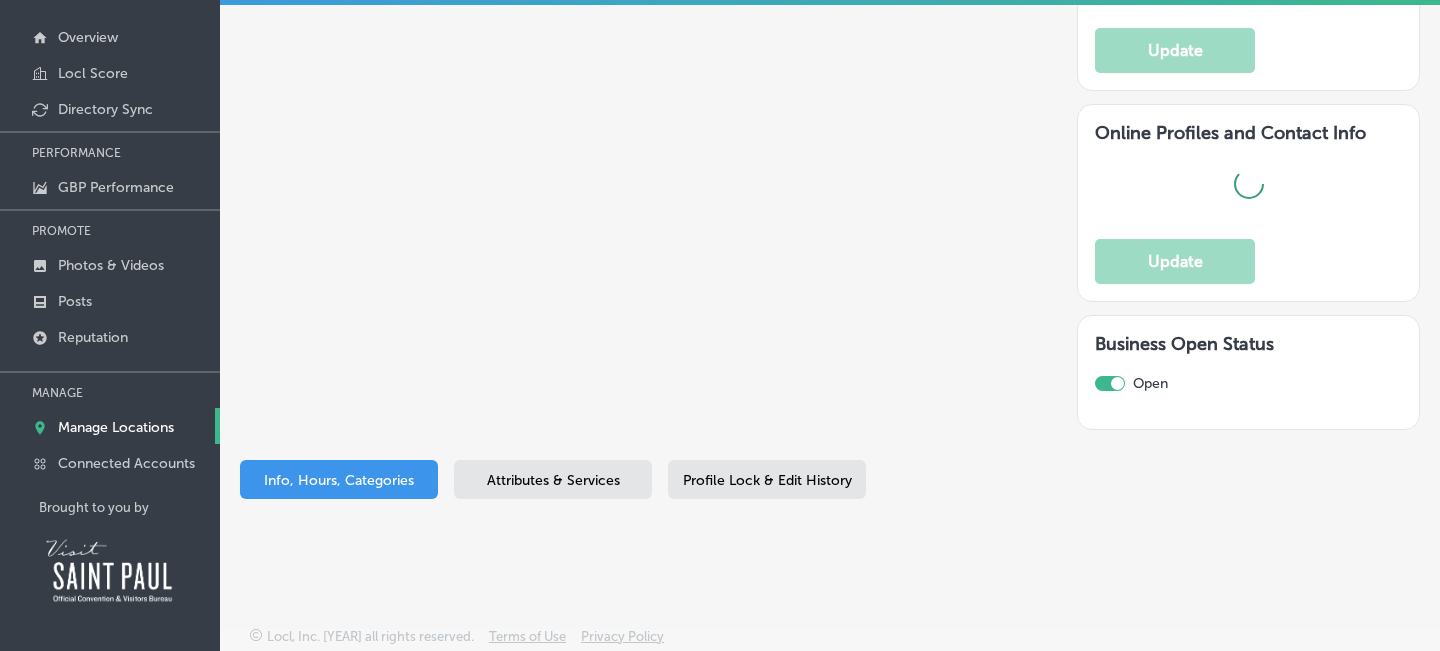 type on "Saint Paul Brewing" 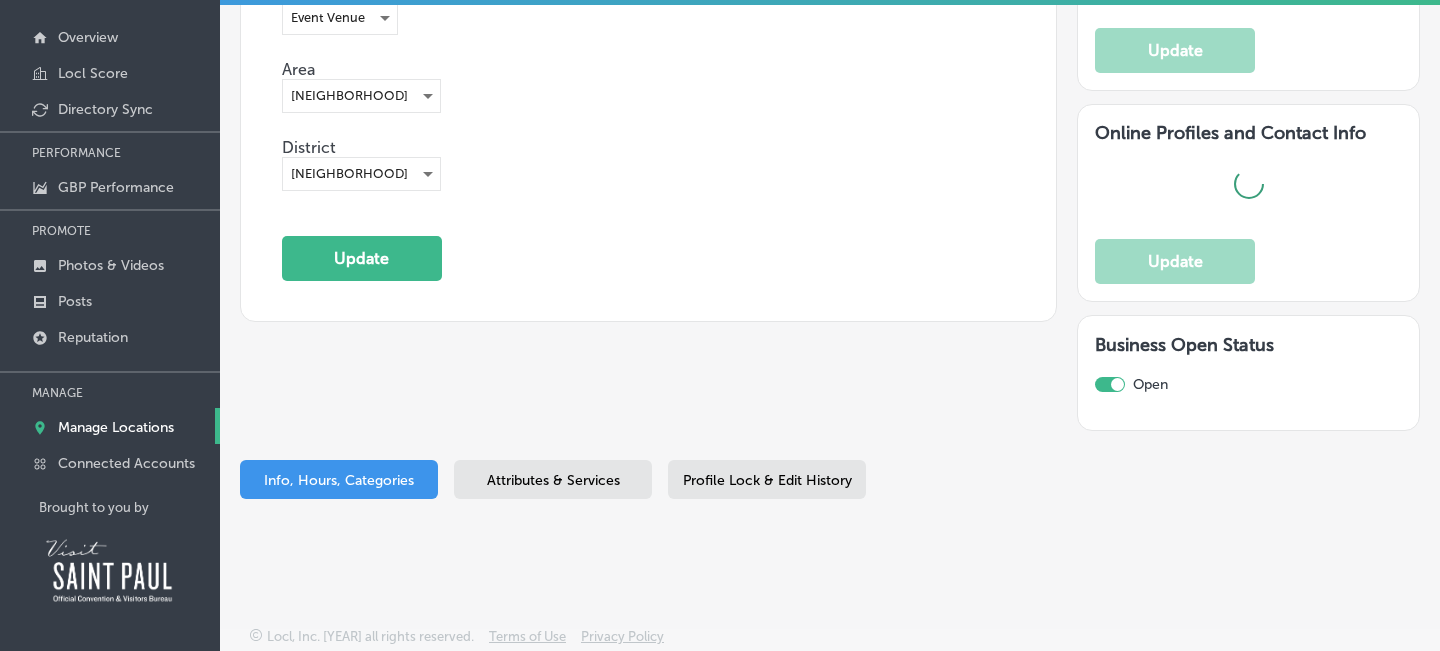 type on "https://www.stpaulbrewing.com/" 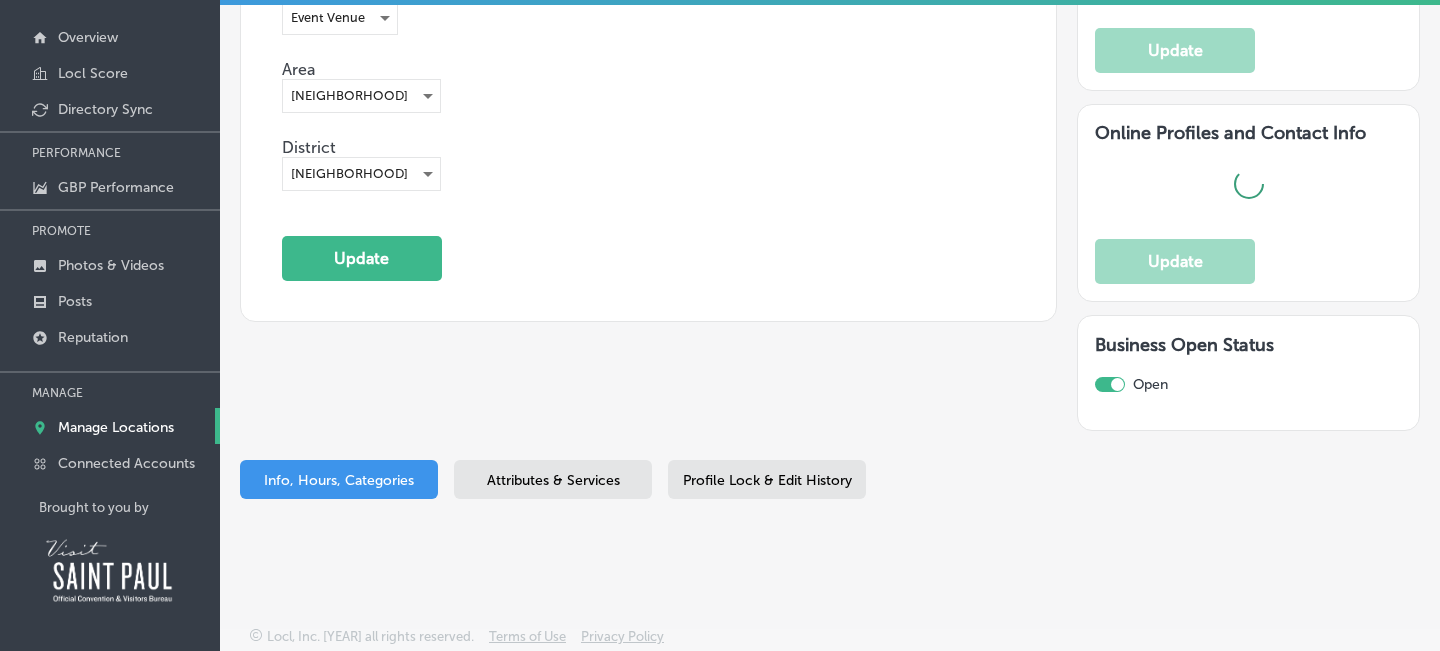 type on "Located within two buildings of the historic Hamm's Brewery. Serving a large variety of small batch brews and elevated pub fare featuring pizza, wings, burgers, sandwiches, sides and shareables. Enormous patio and beer garden (12,000 sq ft) within the ruins of the Hamm's stables. Beautiful flowers and plants planted and cared for by Martha's Gardens. Dog friendly patio. Dog and people-friendly staff. Open 7 days a week for lunch, dinner, and drinks." 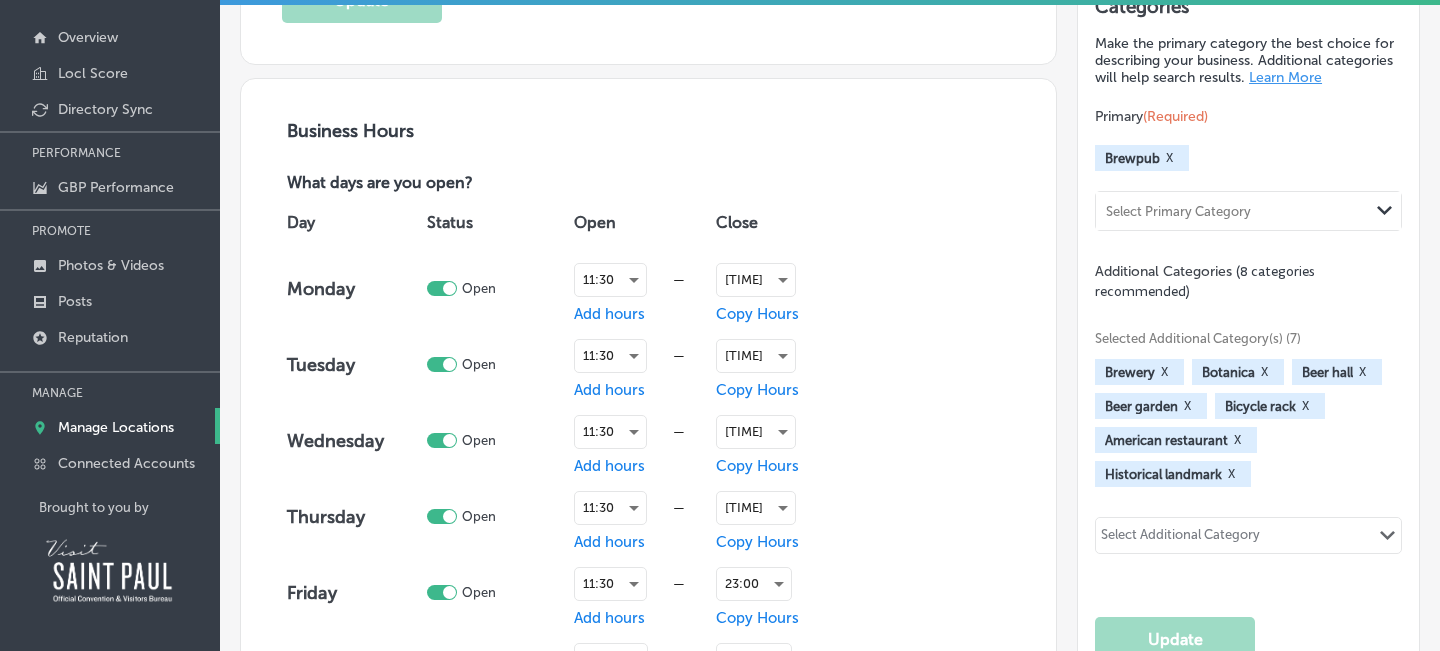 scroll, scrollTop: 786, scrollLeft: 0, axis: vertical 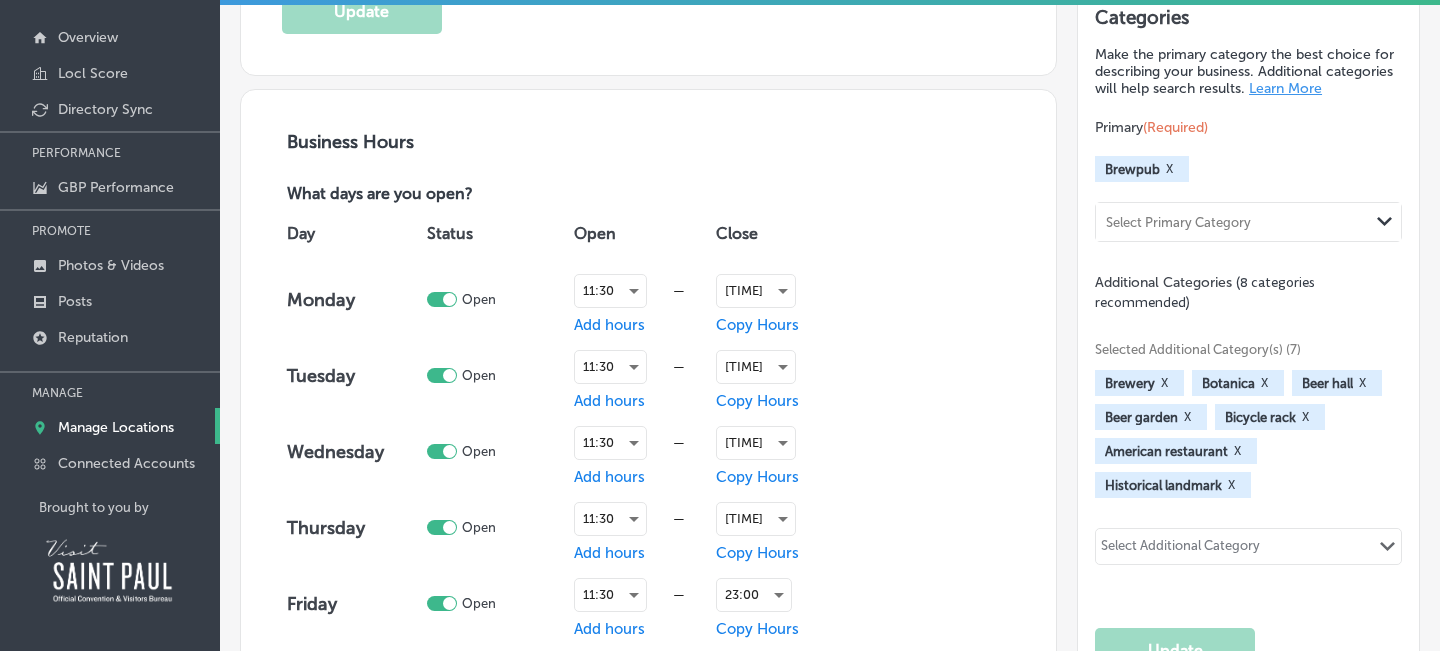 click on "Brewpub" at bounding box center (1132, 169) 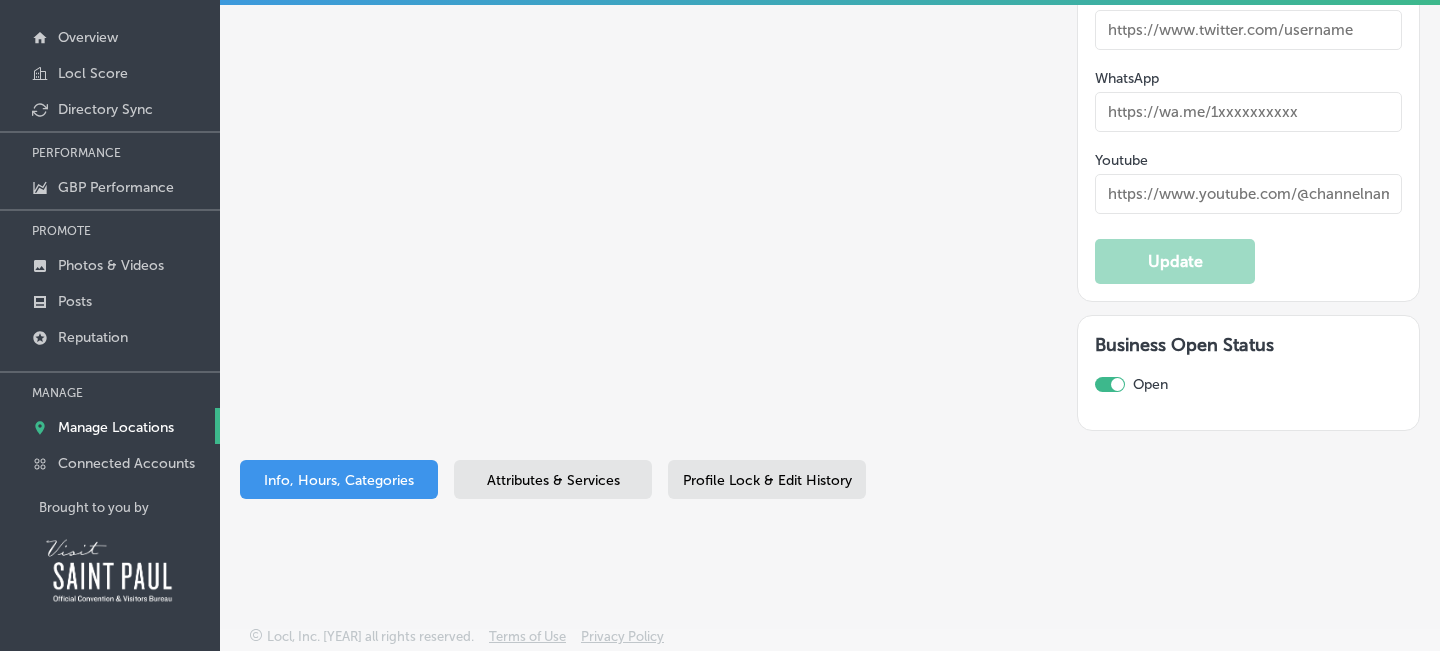 scroll, scrollTop: 3702, scrollLeft: 0, axis: vertical 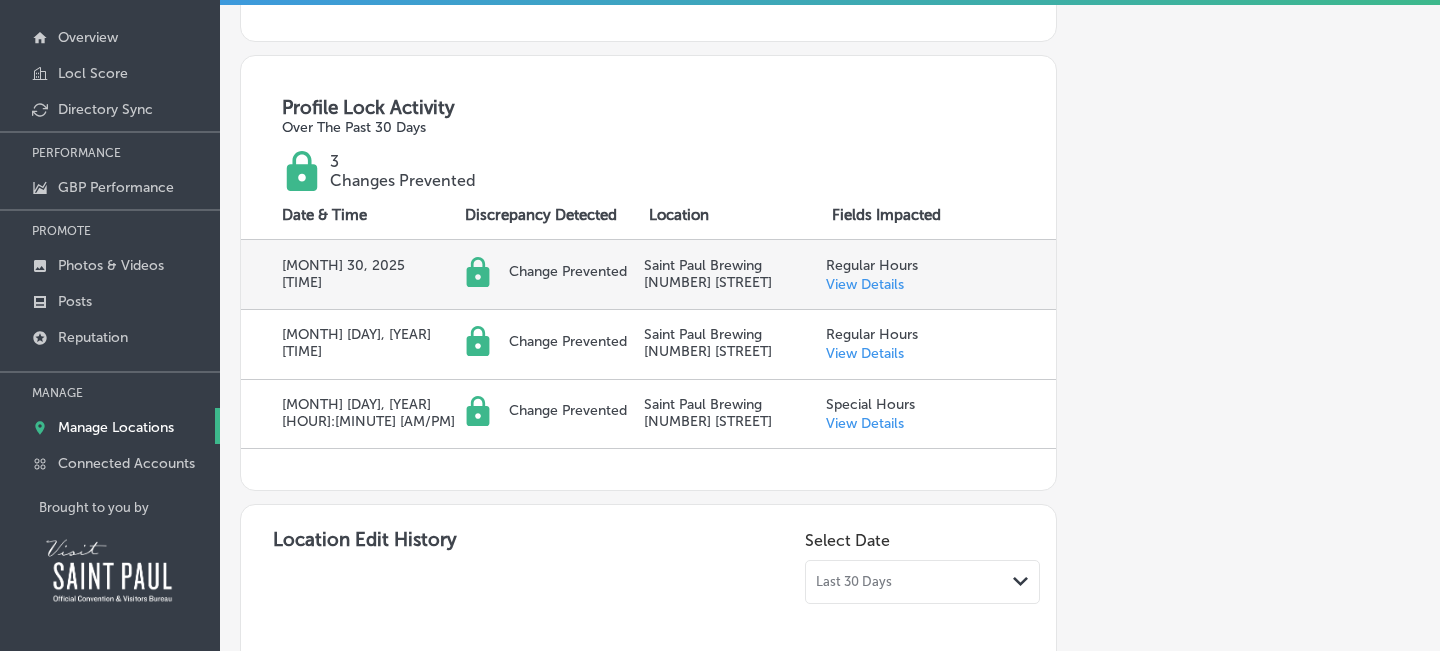 click on "Change Prevented" at bounding box center [571, 271] 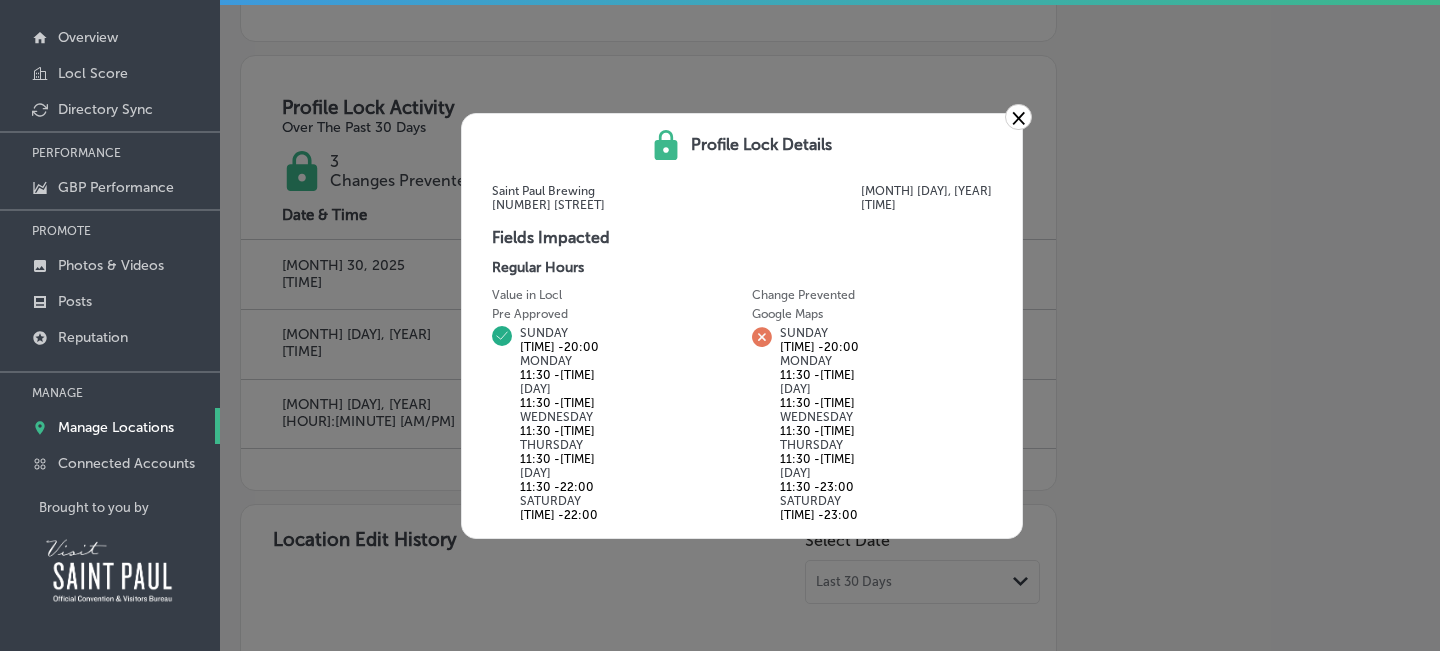 click on "×" at bounding box center (1018, 117) 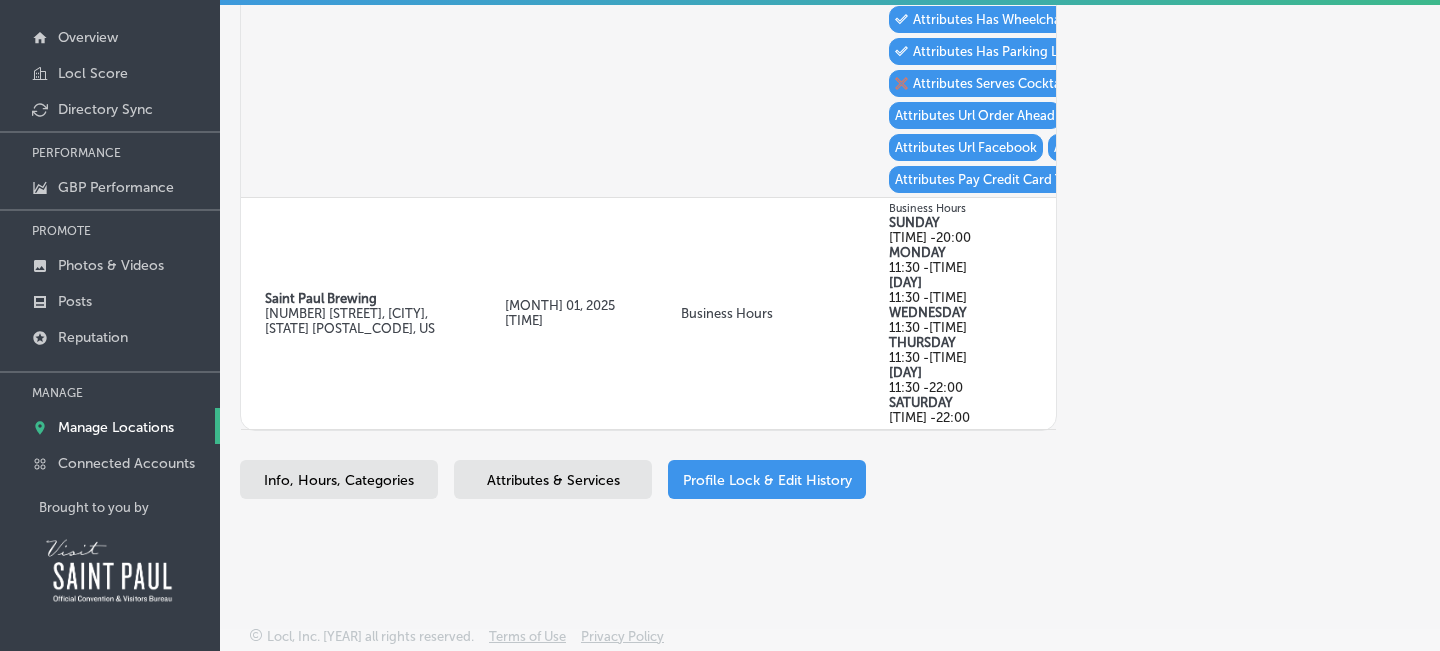 scroll, scrollTop: 2345, scrollLeft: 0, axis: vertical 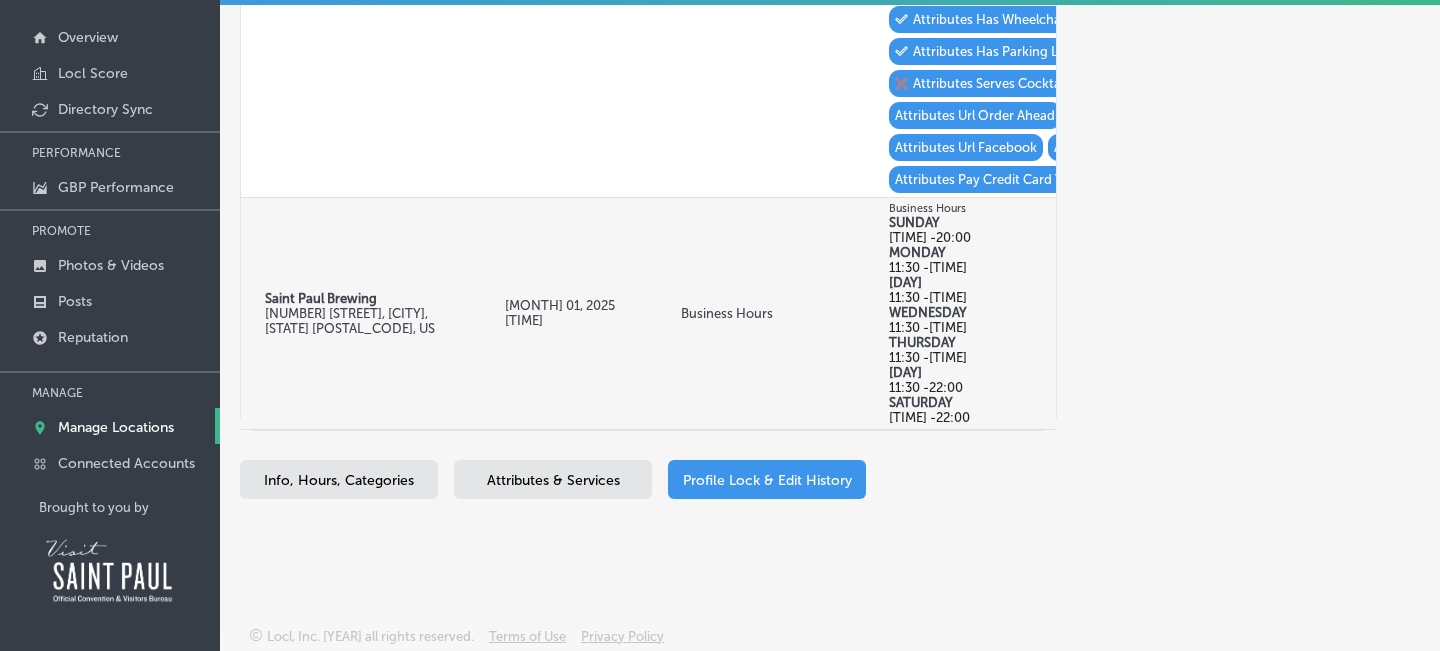 click on "Business Hours" at bounding box center [761, 313] 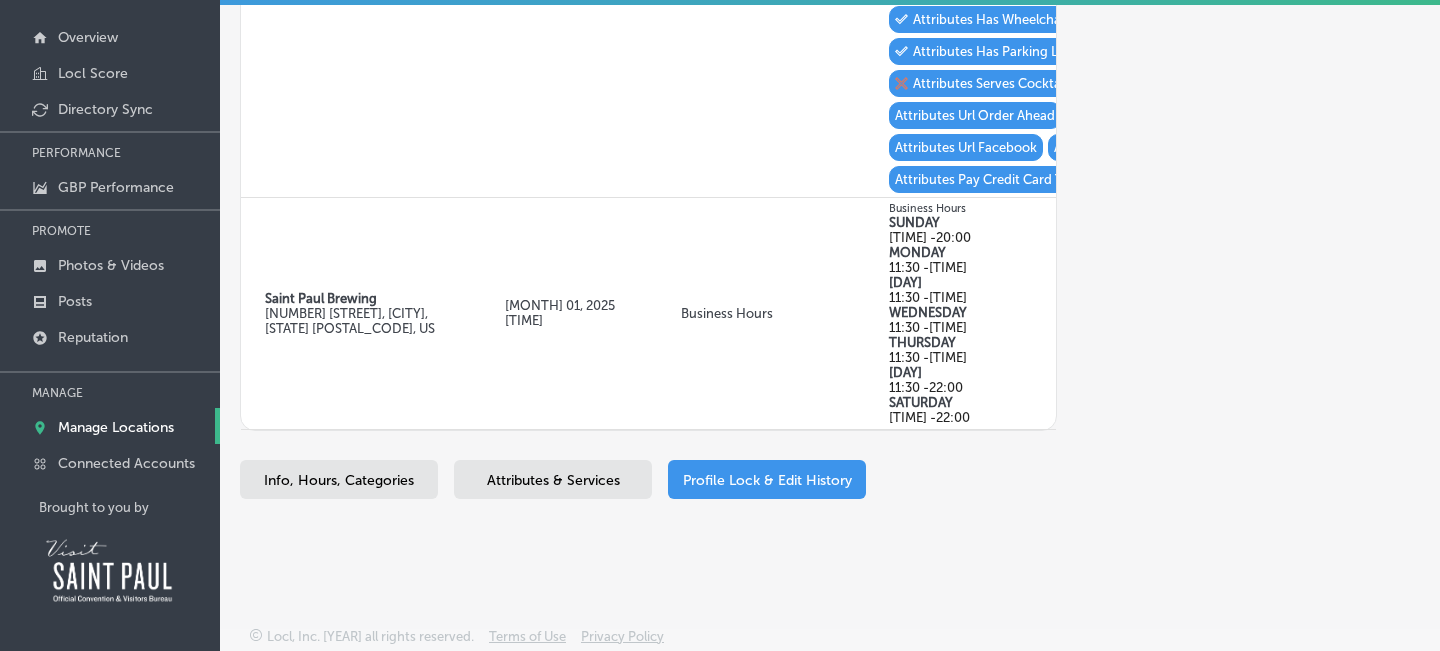 click on "Profile Lock & Edit History" at bounding box center [767, 480] 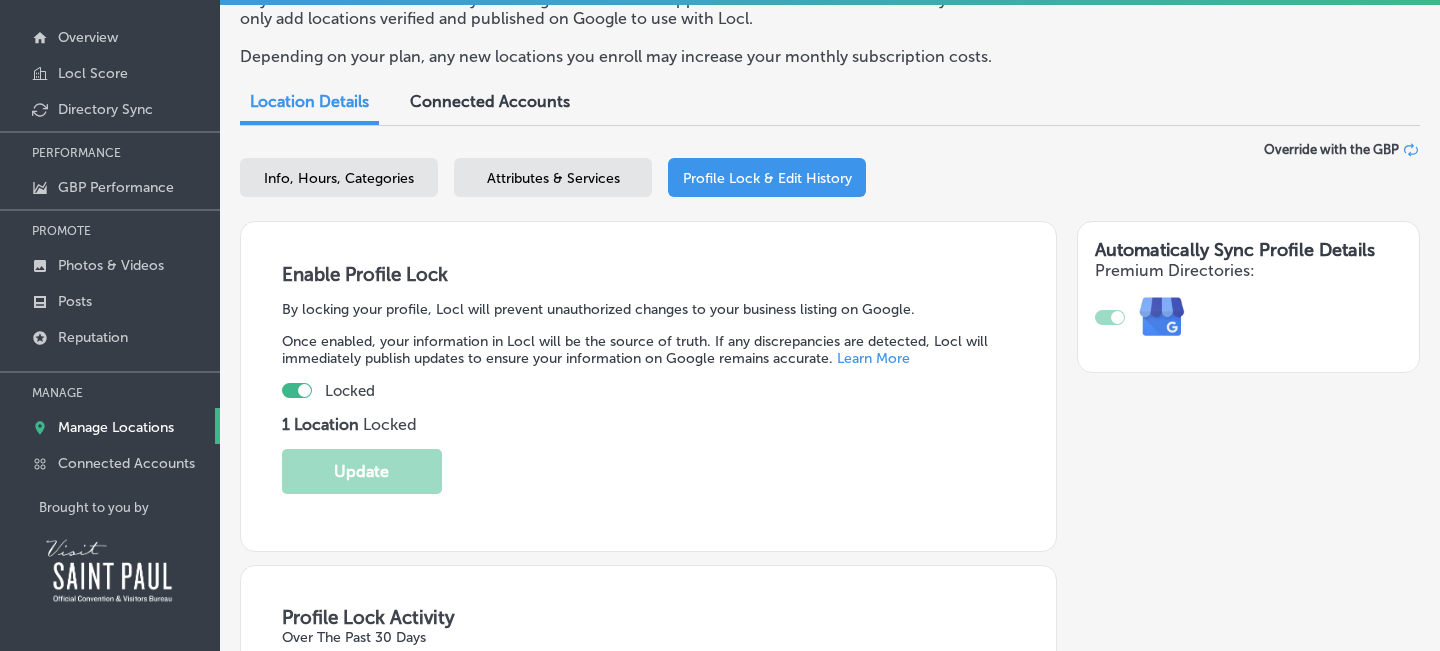 scroll, scrollTop: 0, scrollLeft: 0, axis: both 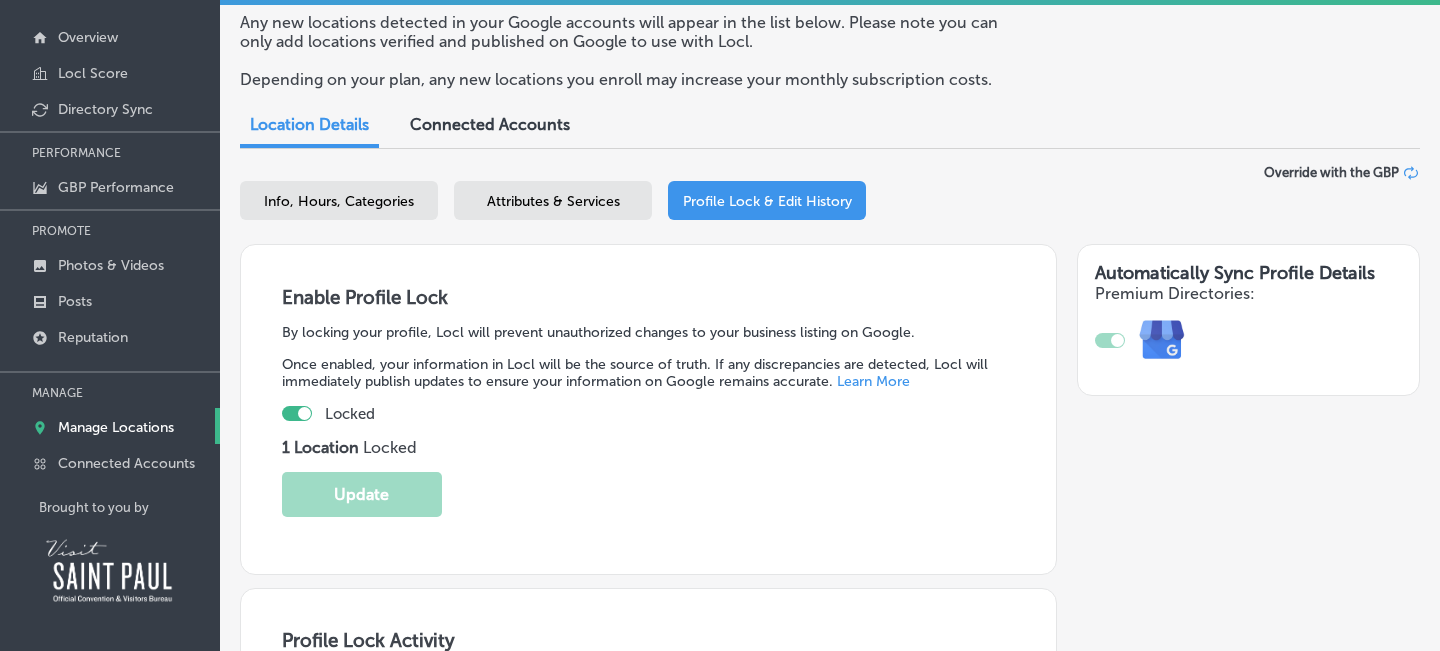 click at bounding box center (297, 413) 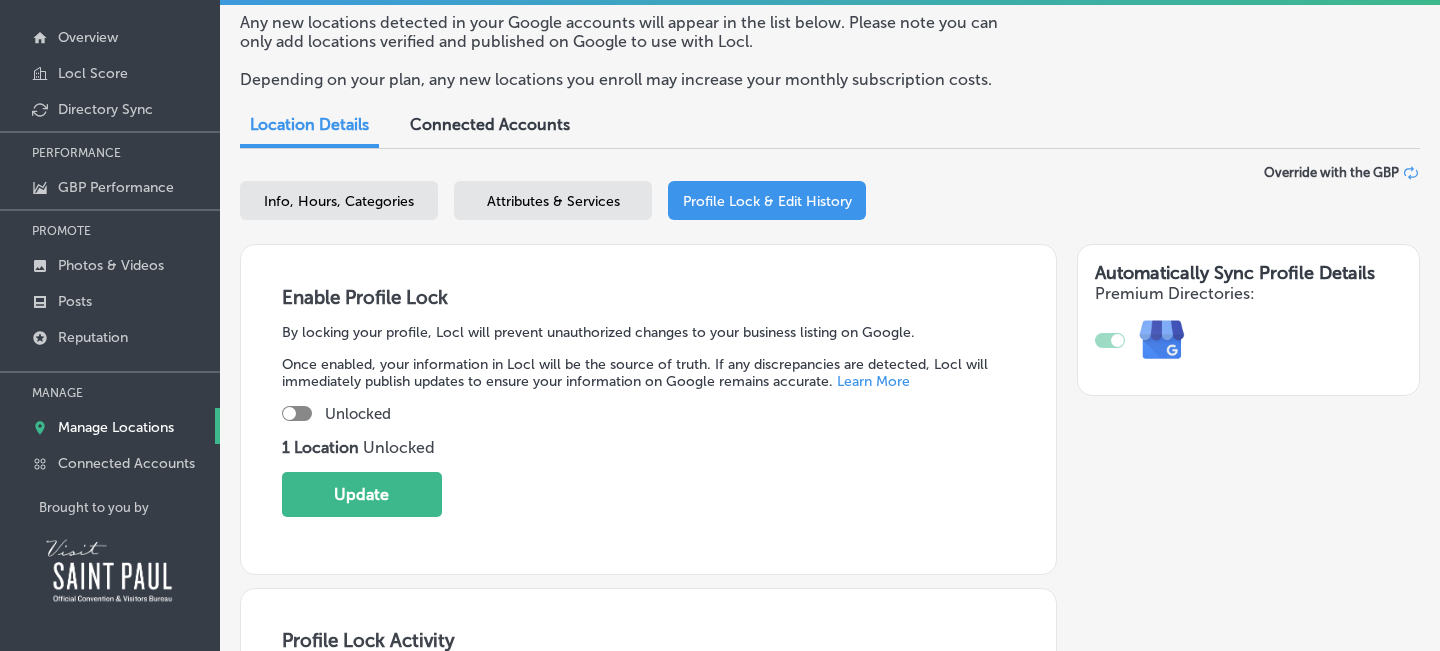 scroll, scrollTop: 9, scrollLeft: 0, axis: vertical 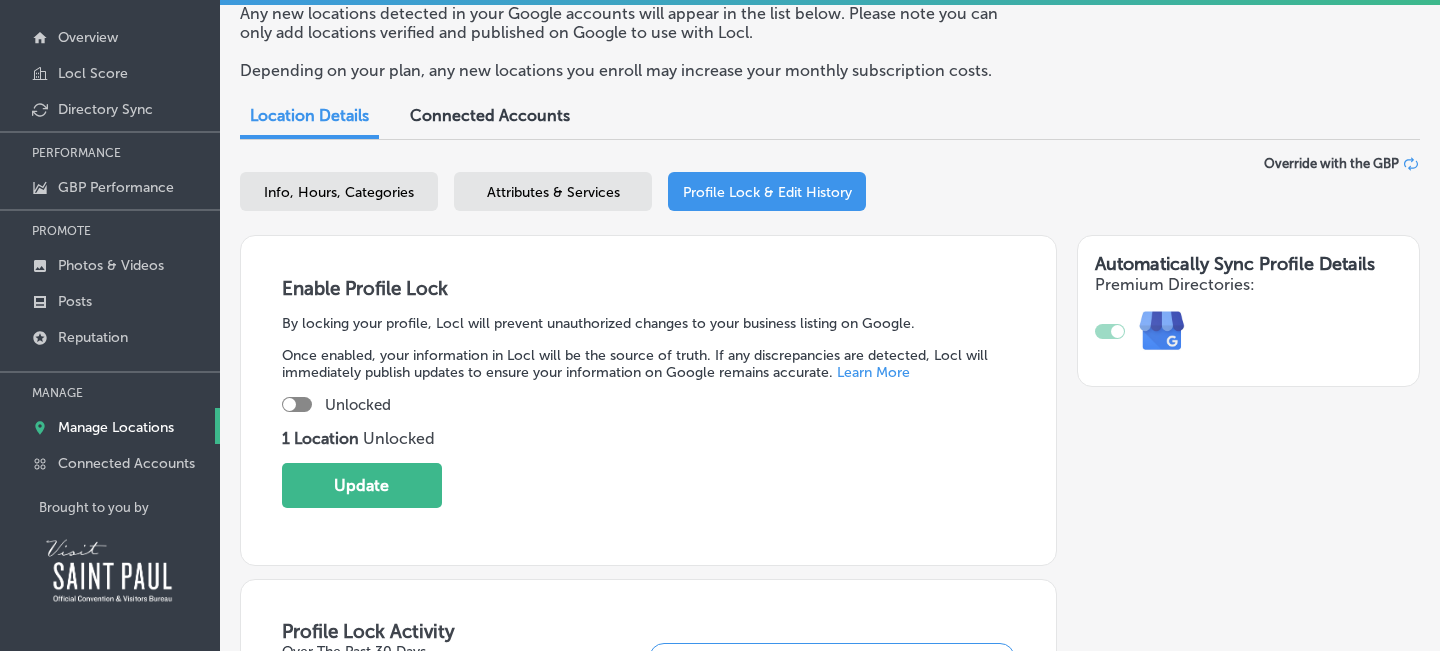 click on "Info, Hours, Categories" at bounding box center (339, 192) 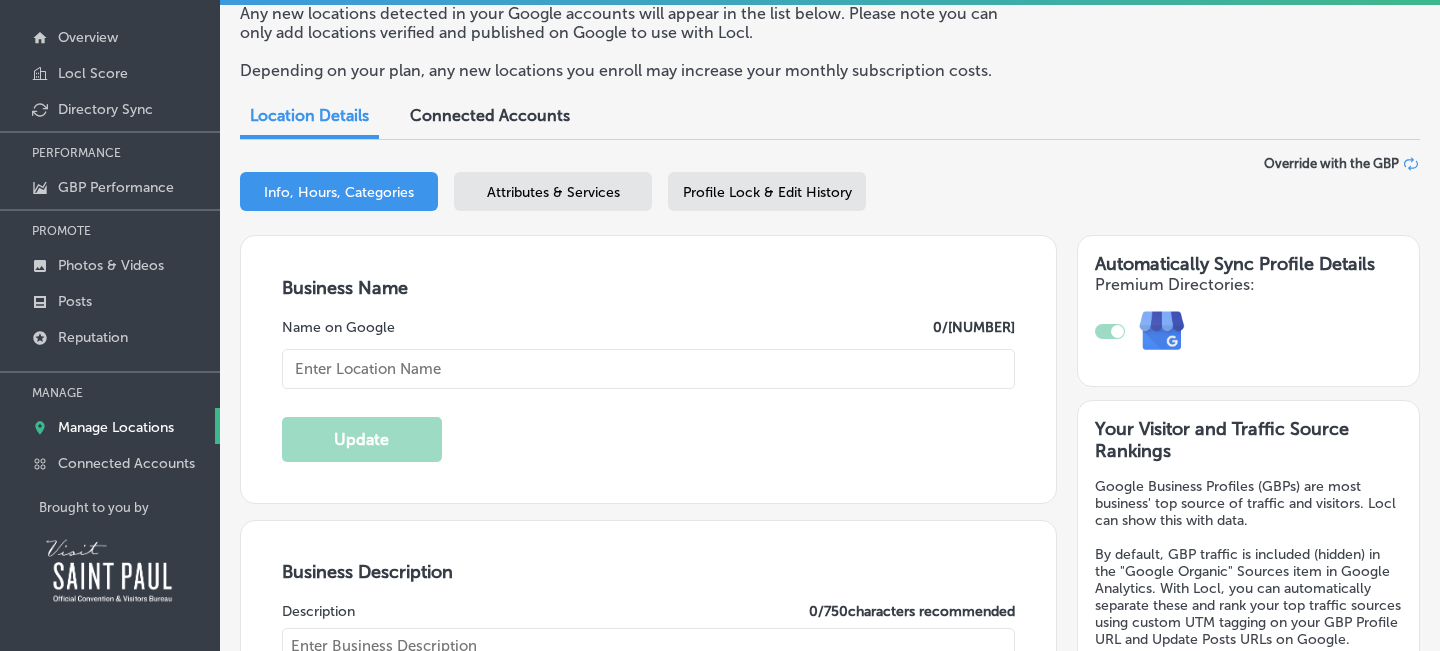 type on "Saint Paul Brewing" 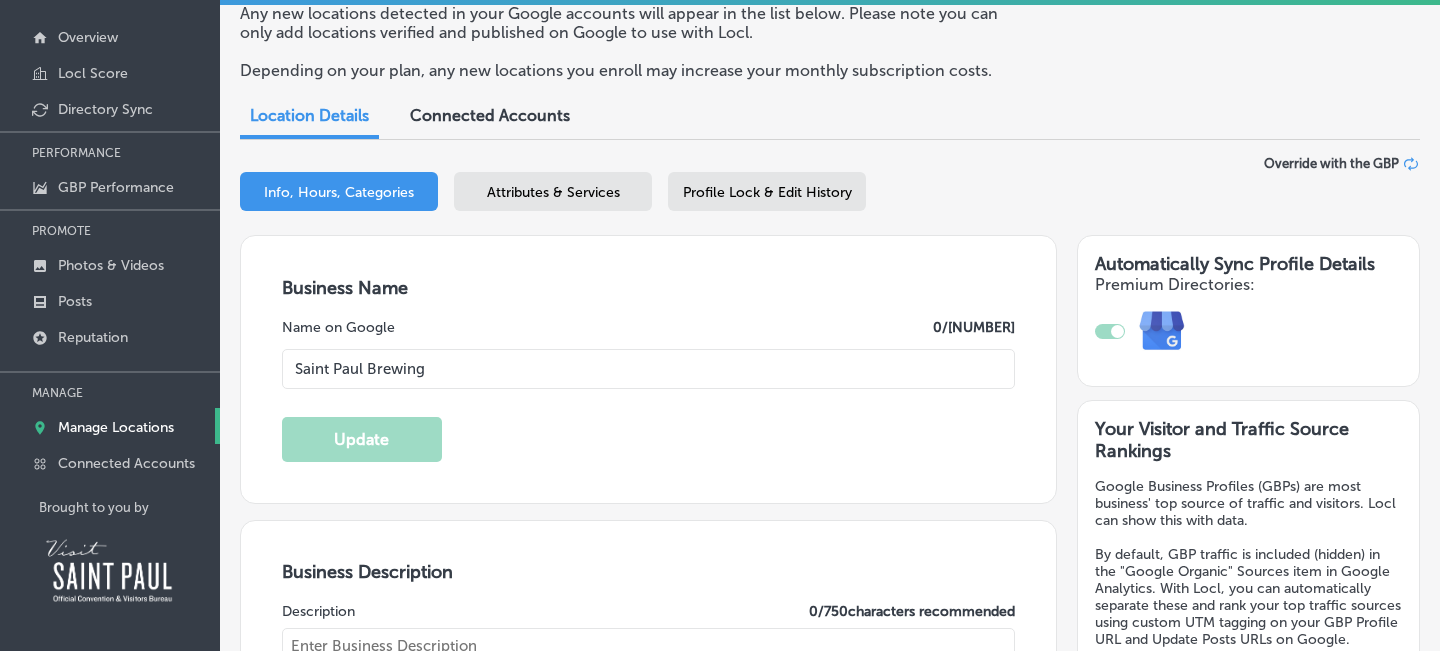 type on "[NUMBER] [STREET]" 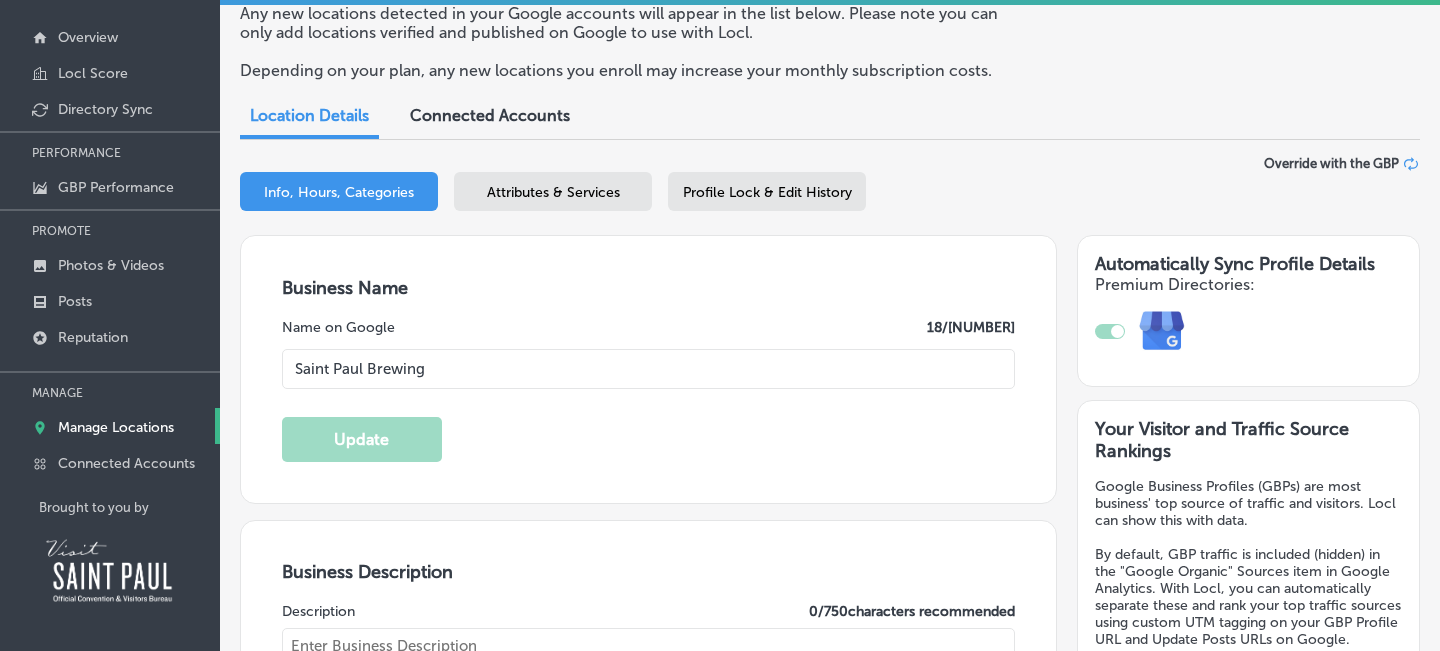 type on "https://www.stpaulbrewing.com/" 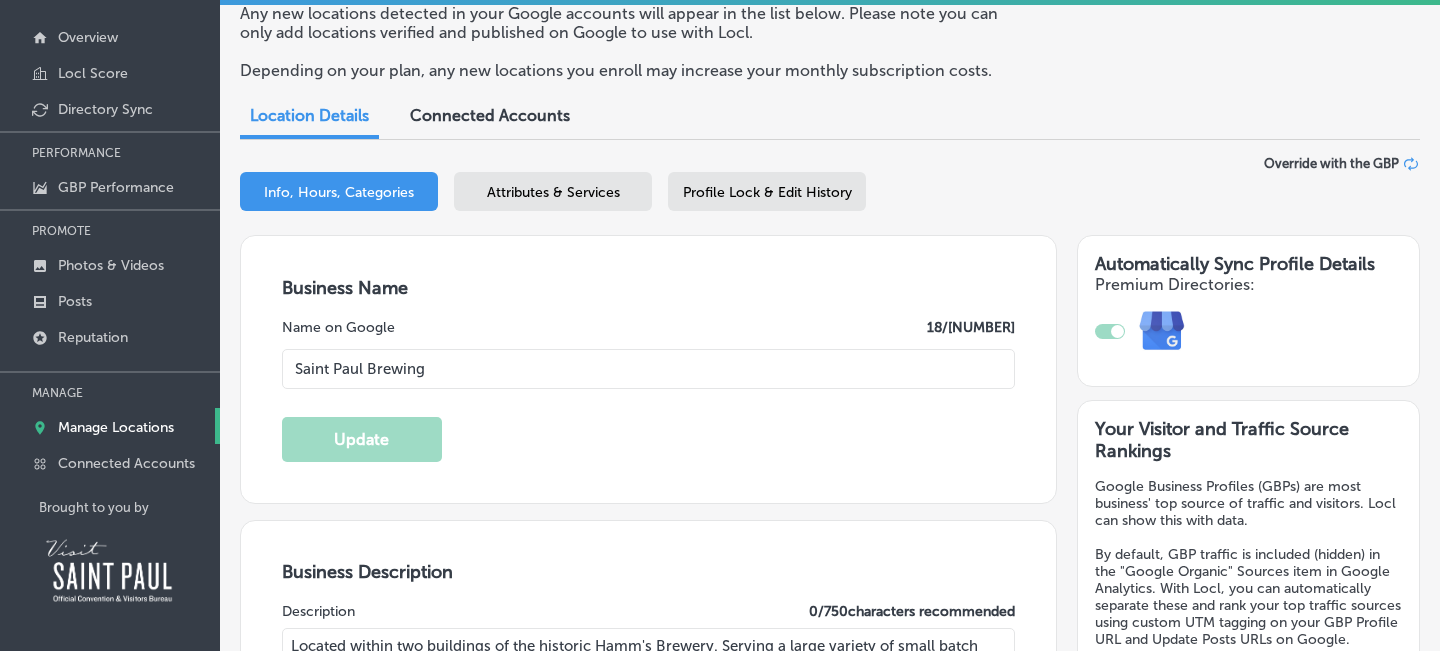 type on "[PHONE]" 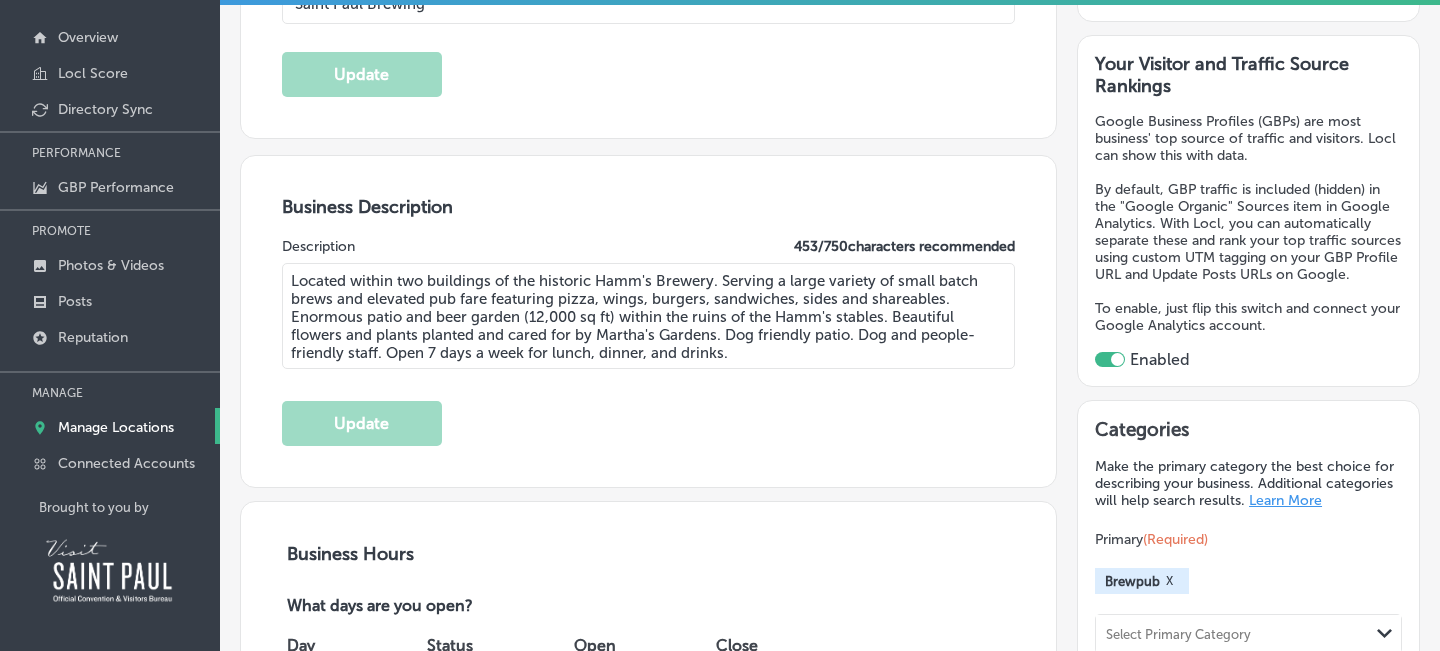 scroll, scrollTop: 380, scrollLeft: 0, axis: vertical 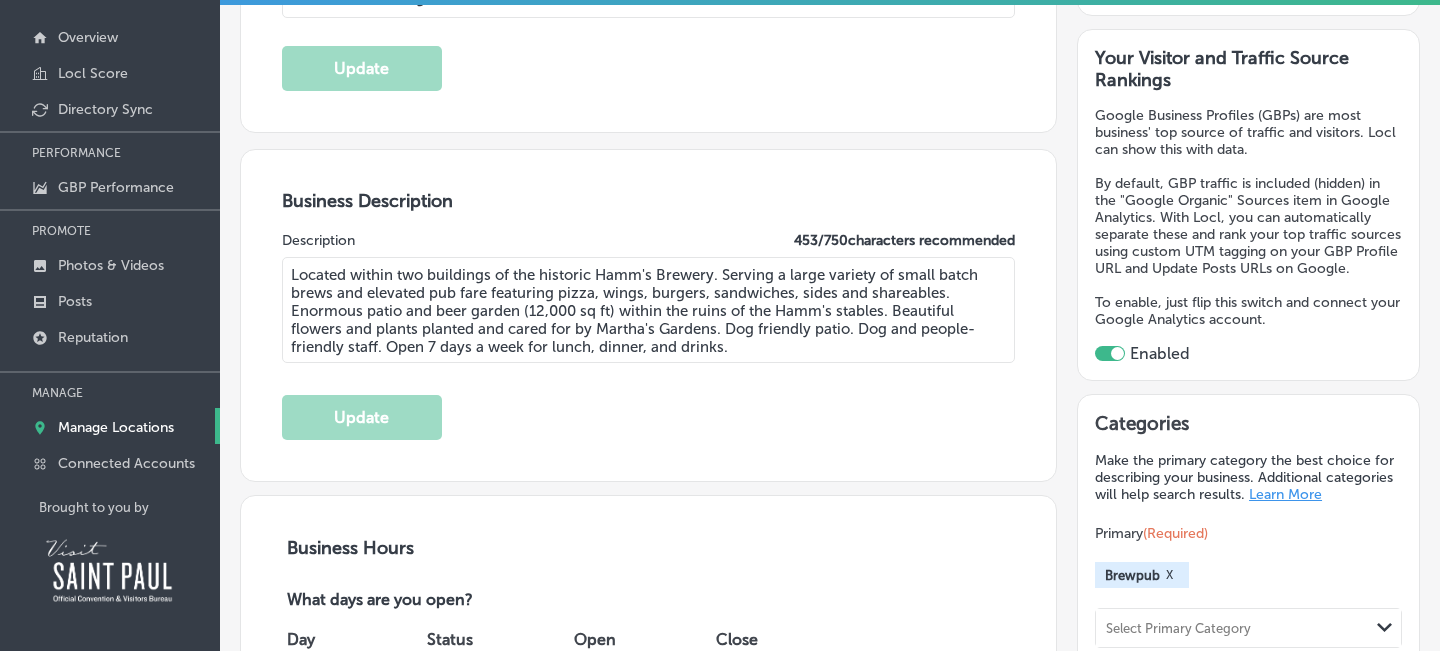 click on "Located within two buildings of the historic Hamm's Brewery. Serving a large variety of small batch brews and elevated pub fare featuring pizza, wings, burgers, sandwiches, sides and shareables. Enormous patio and beer garden (12,000 sq ft) within the ruins of the Hamm's stables. Beautiful flowers and plants planted and cared for by Martha's Gardens. Dog friendly patio. Dog and people-friendly staff. Open 7 days a week for lunch, dinner, and drinks." at bounding box center [649, 310] 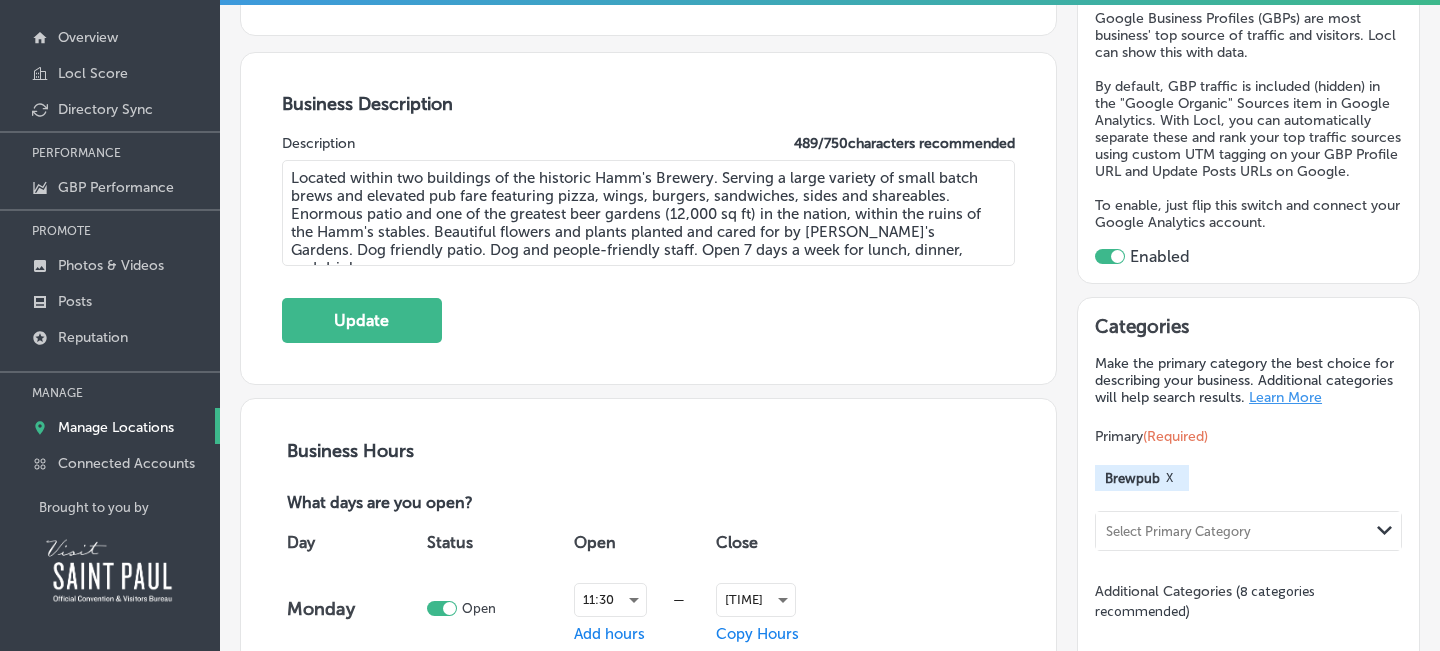 scroll, scrollTop: 480, scrollLeft: 0, axis: vertical 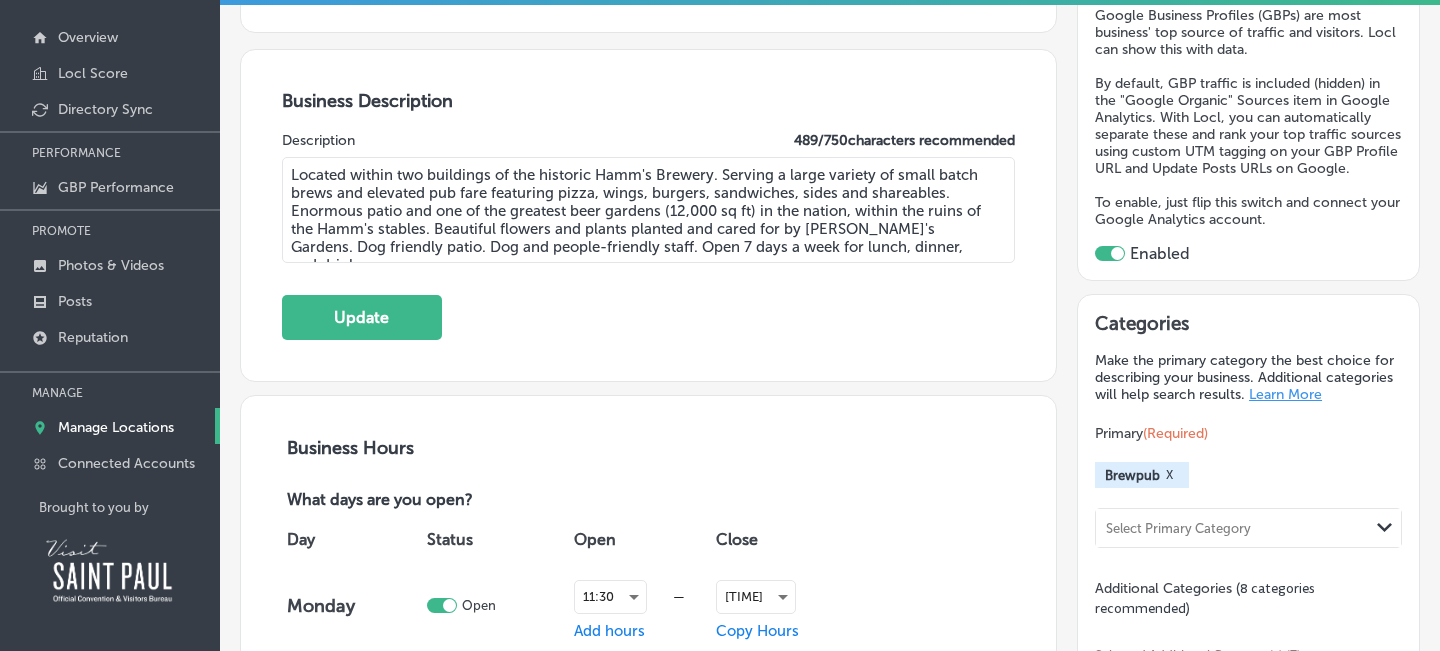 click on "Located within two buildings of the historic Hamm's Brewery. Serving a large variety of small batch brews and elevated pub fare featuring pizza, wings, burgers, sandwiches, sides and shareables. Enormous patio and one of the greatest beer gardens (12,000 sq ft) in the nation, within the ruins of the Hamm's stables. Beautiful flowers and plants planted and cared for by [PERSON_NAME]'s Gardens. Dog friendly patio. Dog and people-friendly staff. Open 7 days a week for lunch, dinner, and drinks." at bounding box center (649, 210) 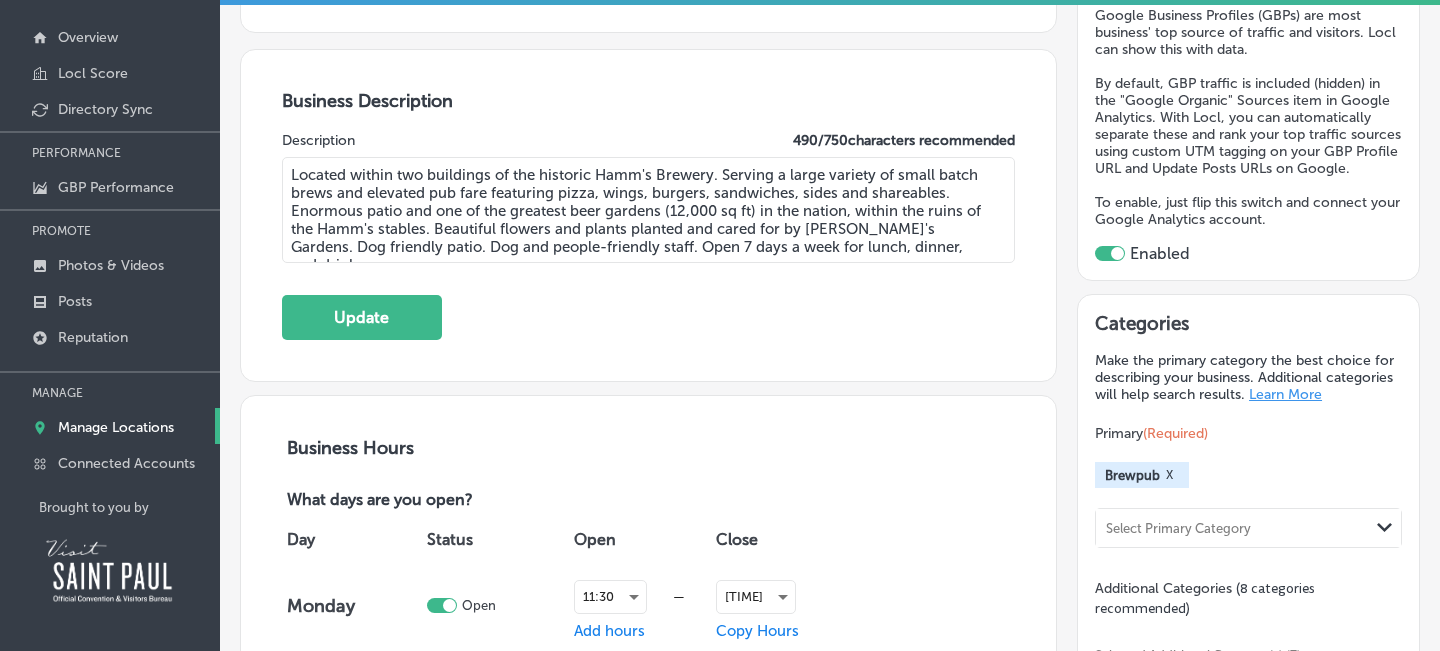 click on "Located within two buildings of the historic Hamm's Brewery. Serving a large variety of small batch brews and elevated pub fare featuring pizza, wings, burgers, sandwiches, sides and shareables. Enormous patio and one of the greatest beer gardens (12,000 sq ft) in the nation, within the ruins of the Hamm's stables. Beautiful flowers and plants planted and cared for by [PERSON_NAME]'s Gardens. Dog friendly patio. Dog and people-friendly staff. Open 7 days a week for lunch, dinner, and drinks." at bounding box center (649, 210) 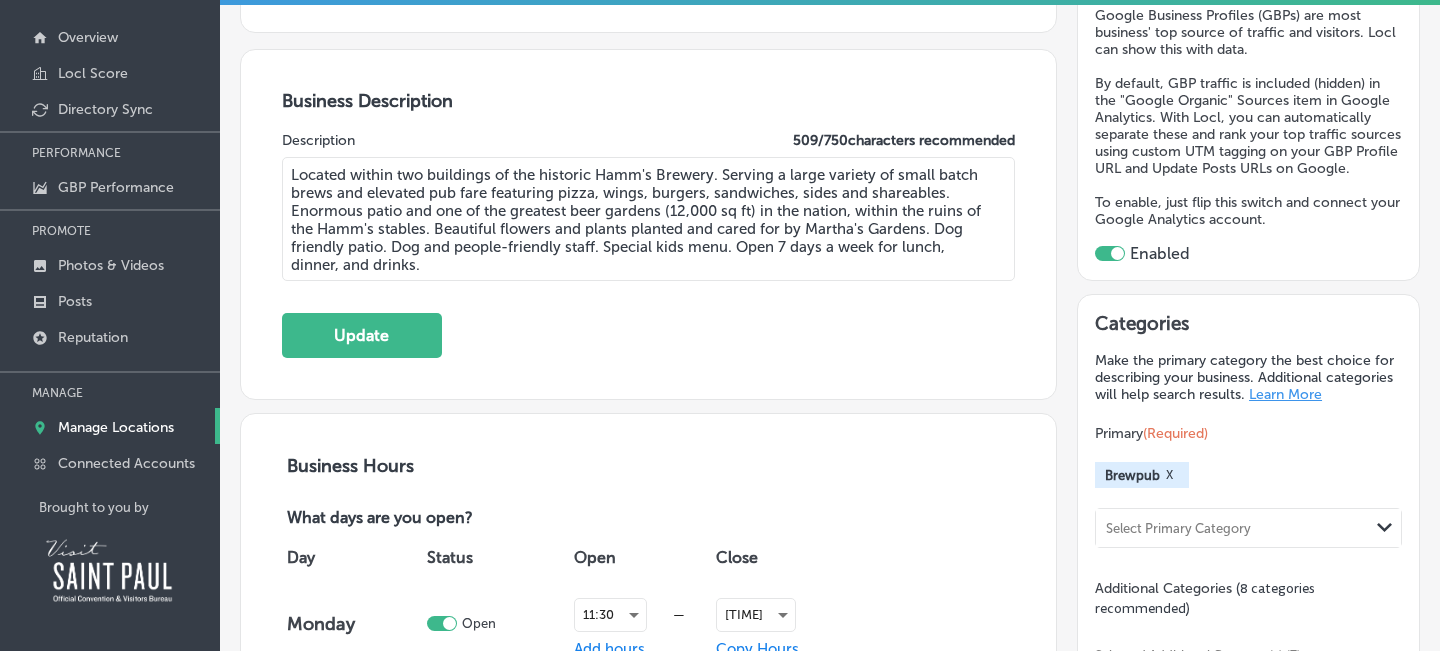 drag, startPoint x: 452, startPoint y: 246, endPoint x: 389, endPoint y: 249, distance: 63.07139 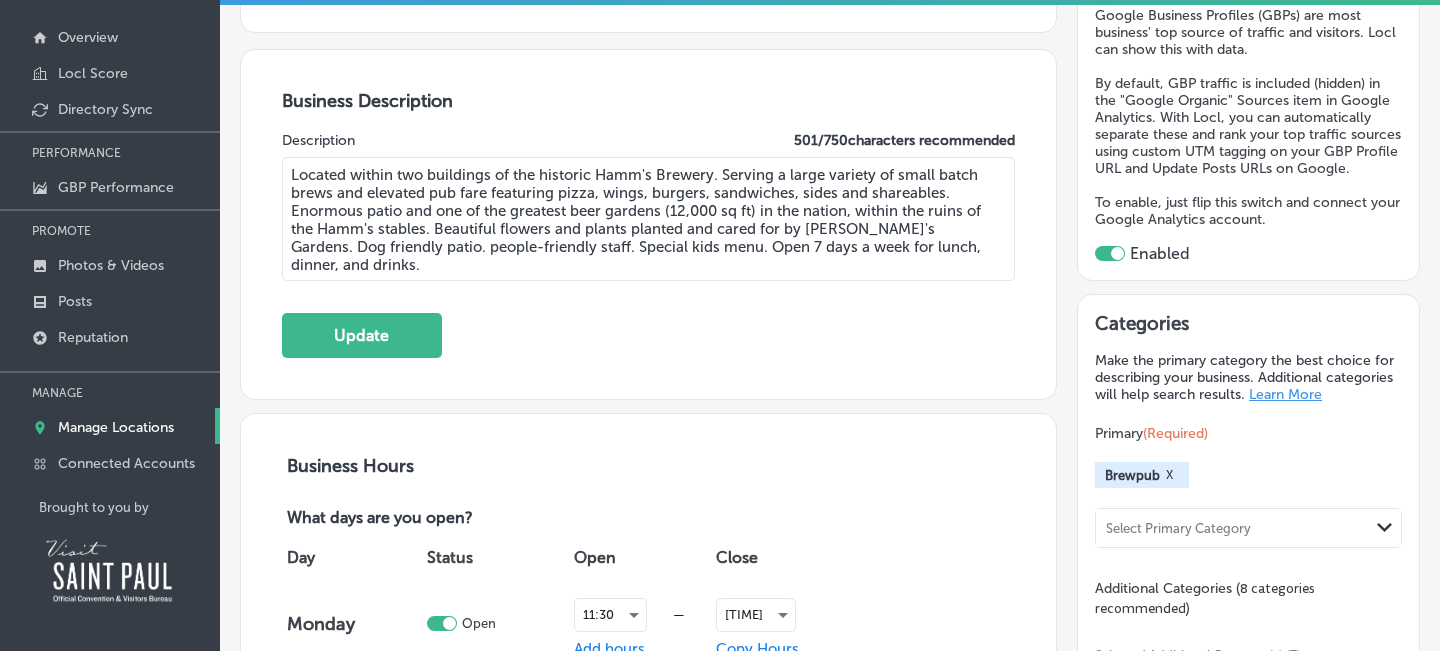 drag, startPoint x: 537, startPoint y: 252, endPoint x: 390, endPoint y: 247, distance: 147.085 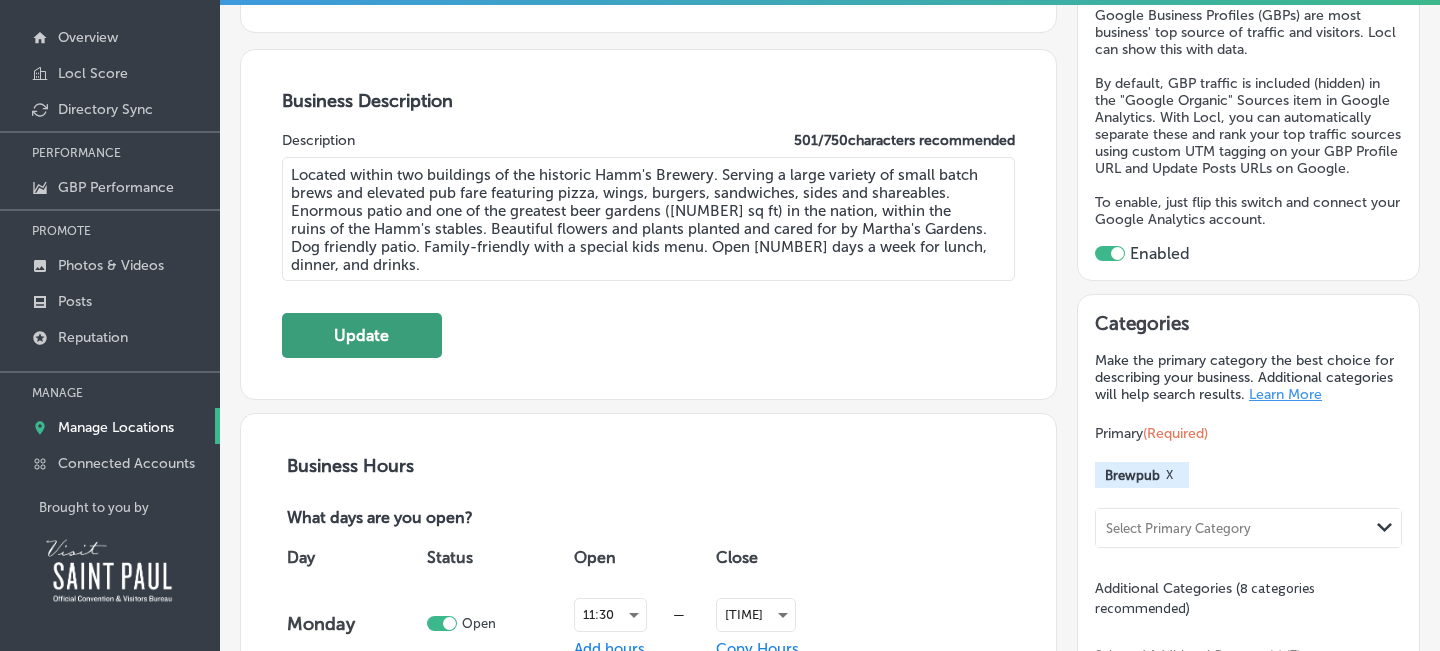 type on "Located within two buildings of the historic Hamm's Brewery. Serving a large variety of small batch brews and elevated pub fare featuring pizza, wings, burgers, sandwiches, sides and shareables. Enormous patio and one of the greatest beer gardens ([NUMBER] sq ft) in the nation, within the ruins of the Hamm's stables. Beautiful flowers and plants planted and cared for by Martha's Gardens. Dog friendly patio. Family-friendly with a special kids menu. Open [NUMBER] days a week for lunch, dinner, and drinks." 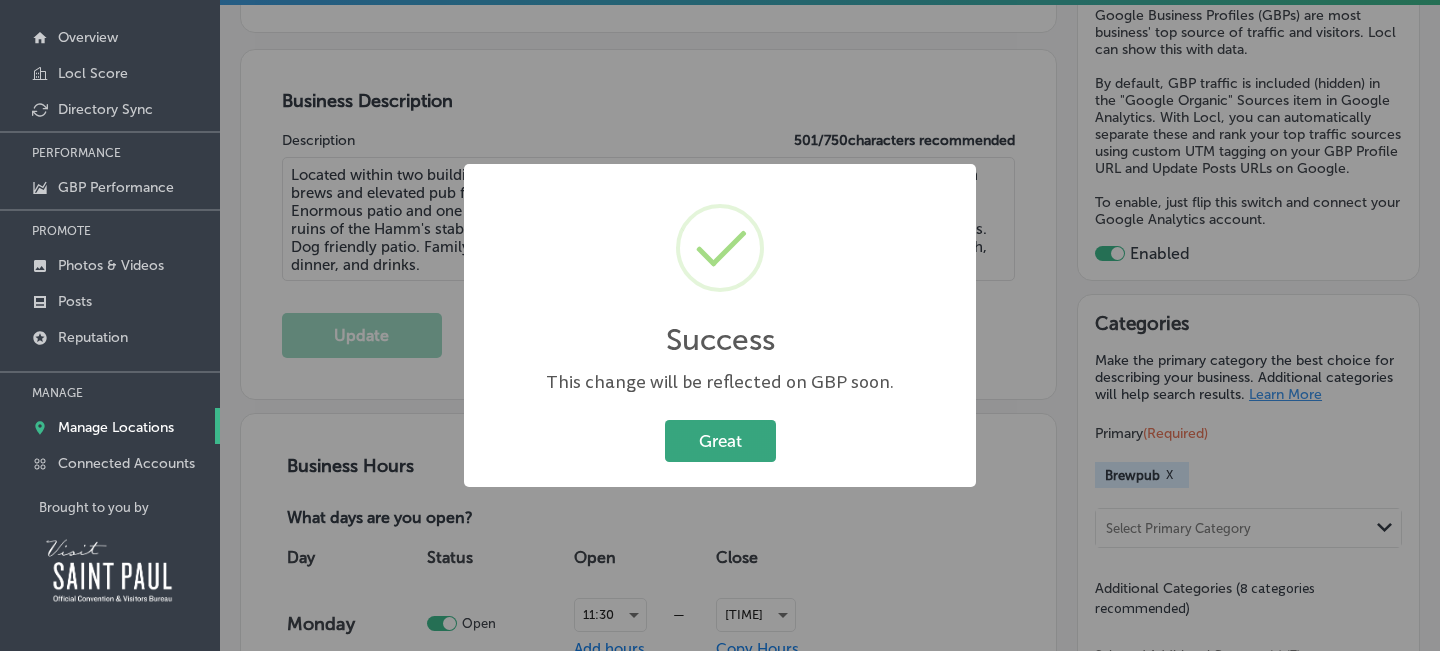 click on "Great" at bounding box center [720, 440] 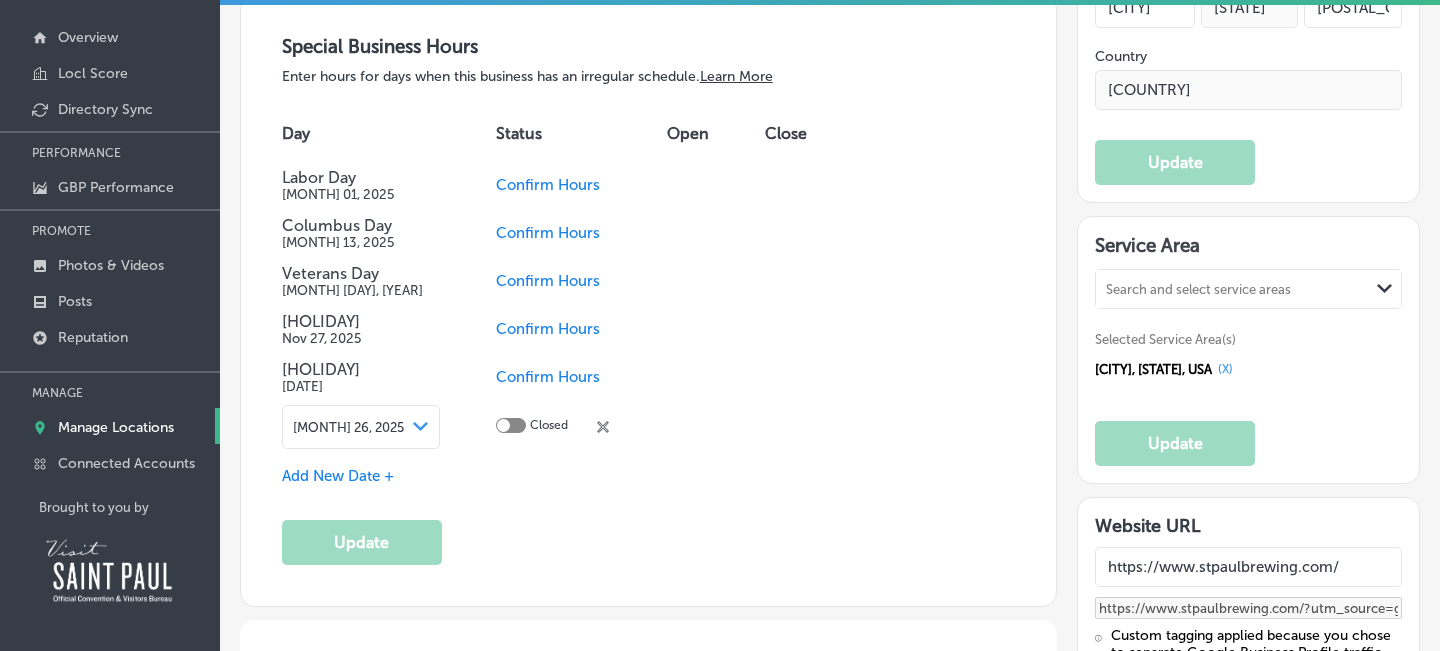 scroll, scrollTop: 1729, scrollLeft: 0, axis: vertical 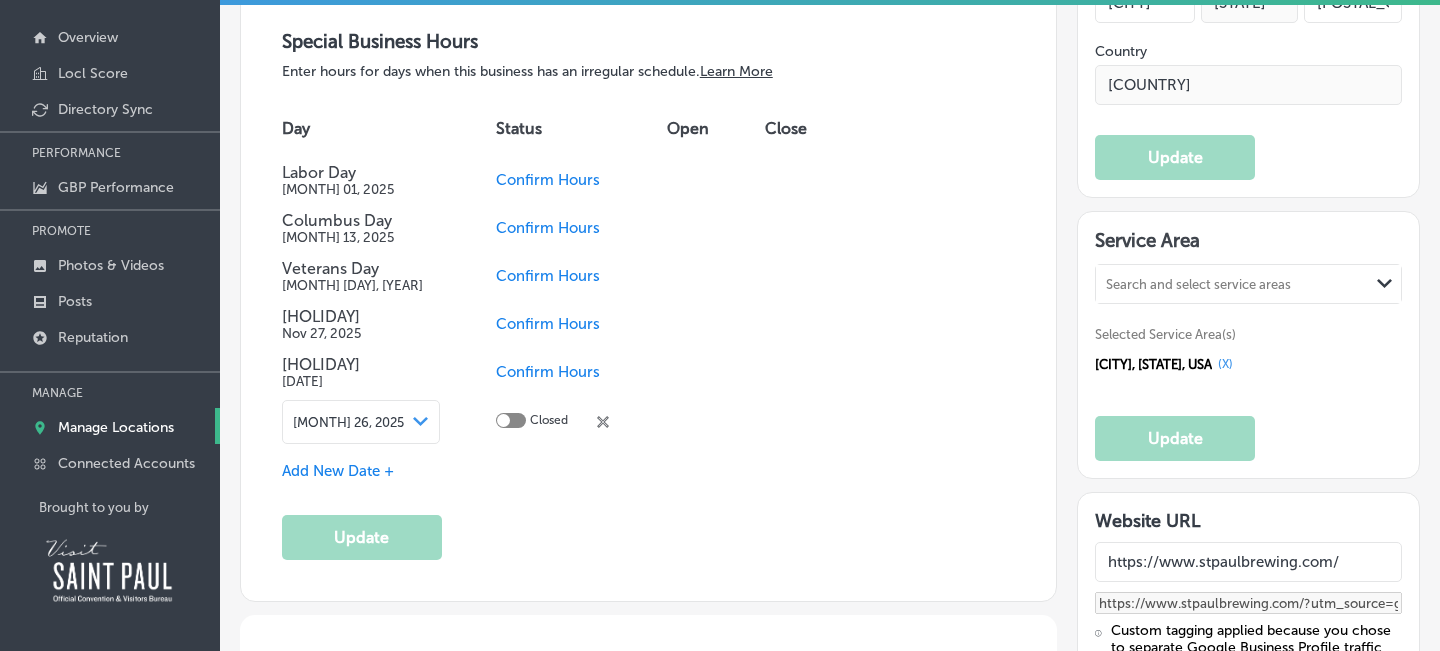 click 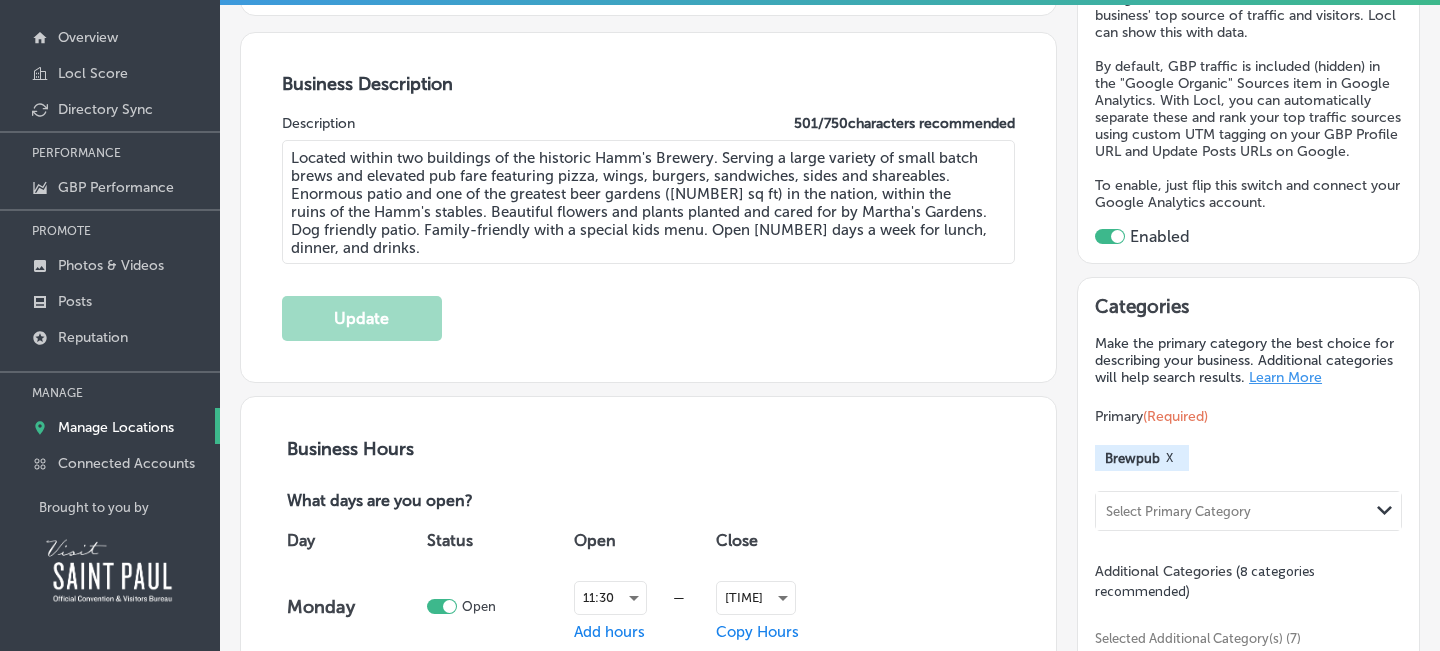 scroll, scrollTop: 0, scrollLeft: 0, axis: both 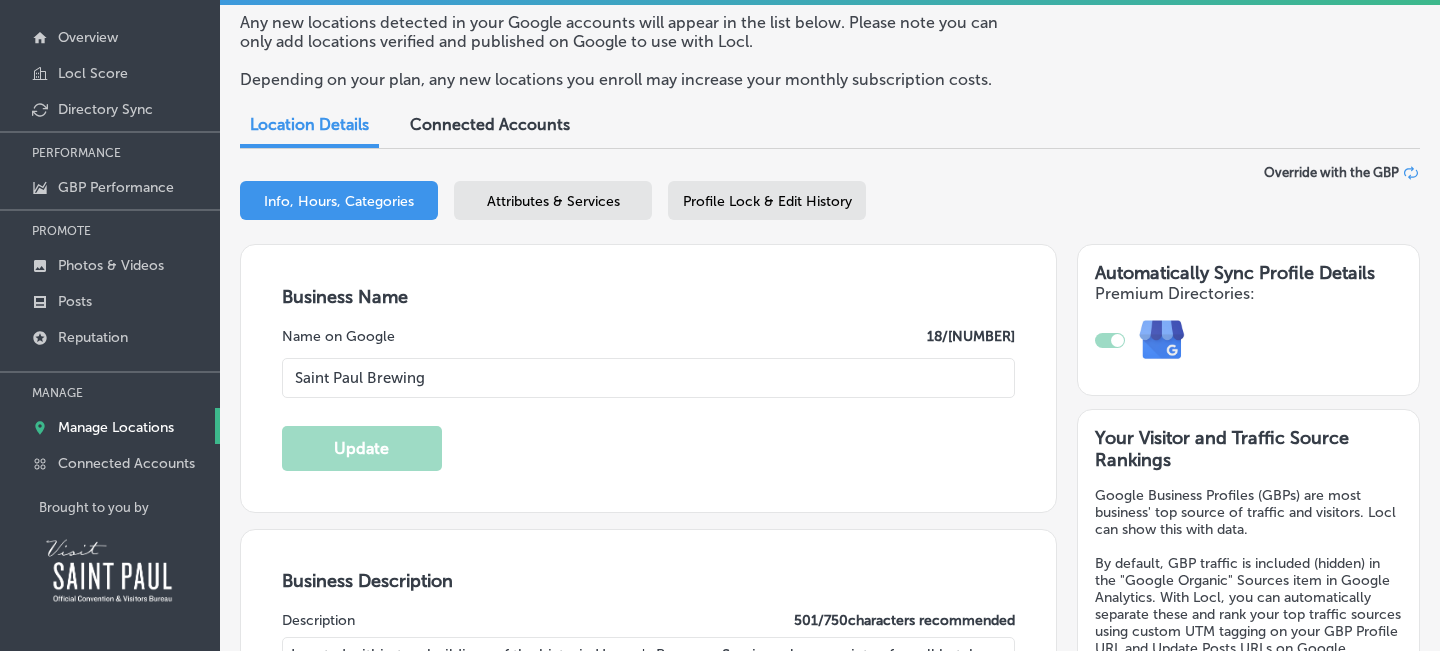 click on "Connected Accounts" at bounding box center (490, 124) 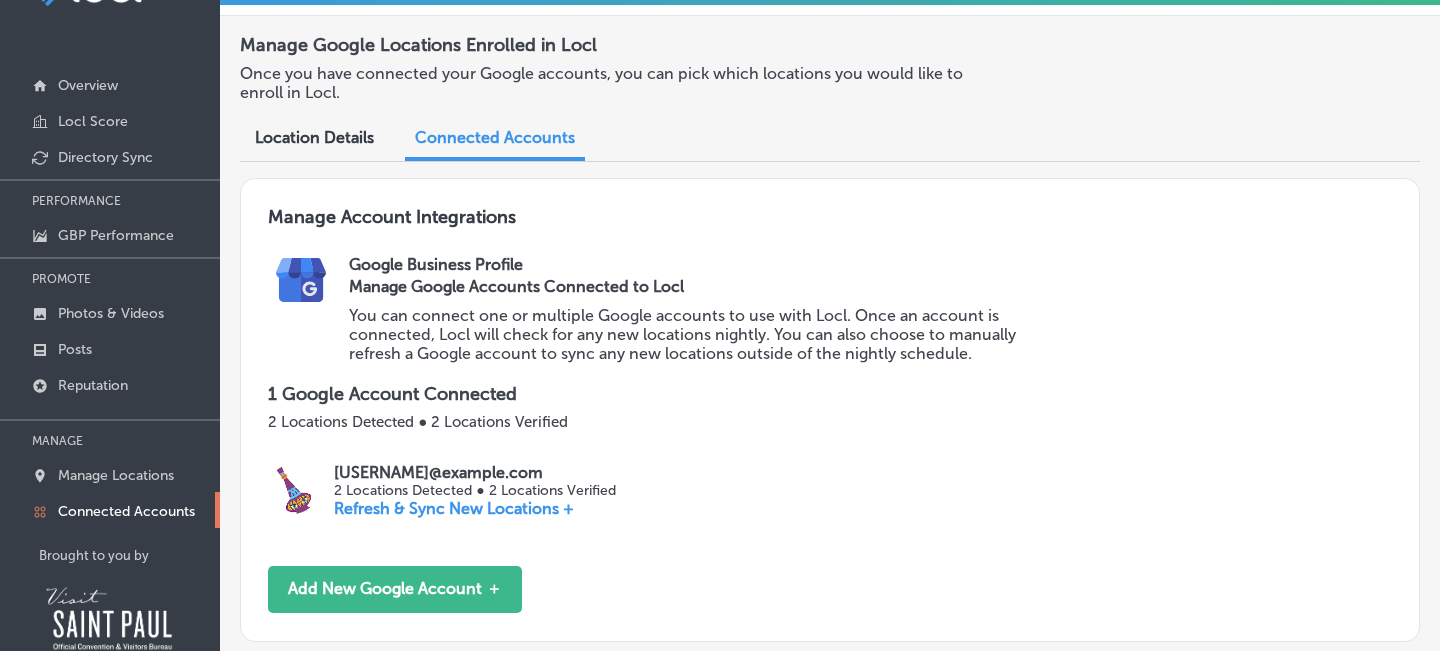 scroll, scrollTop: 39, scrollLeft: 0, axis: vertical 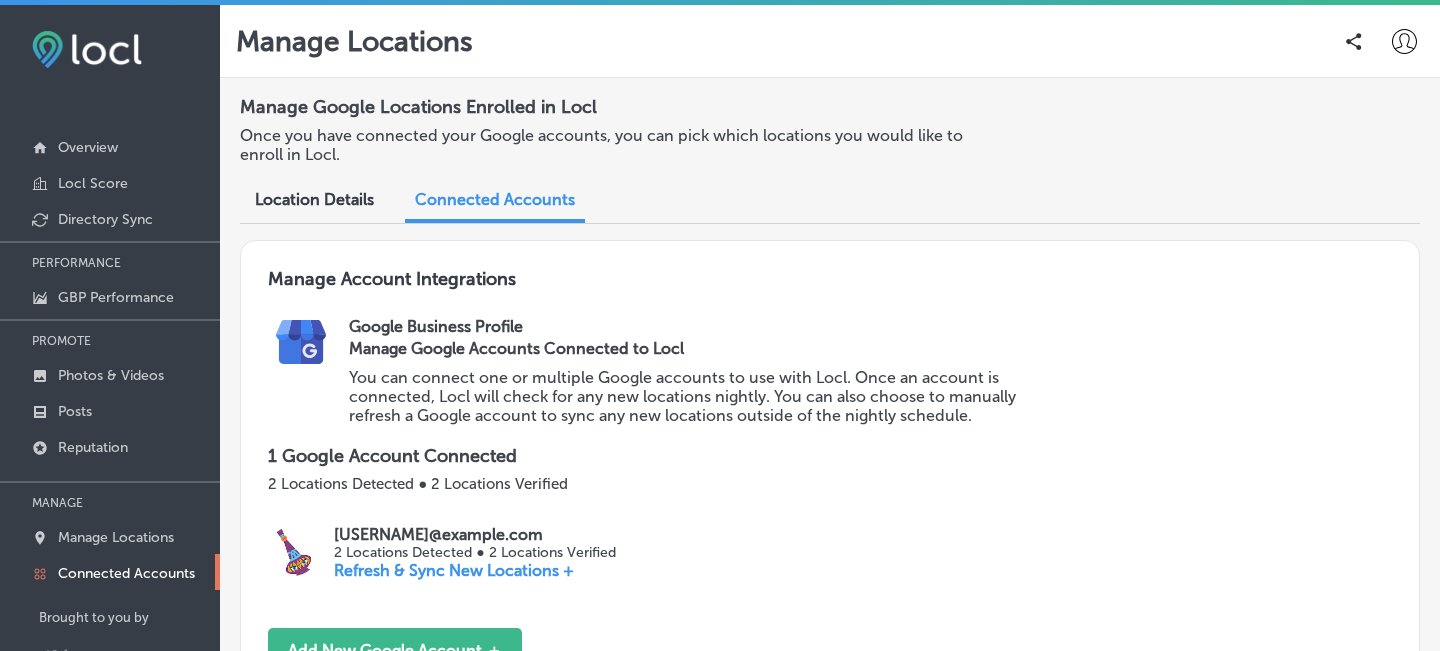 click on "Location Details" at bounding box center (314, 199) 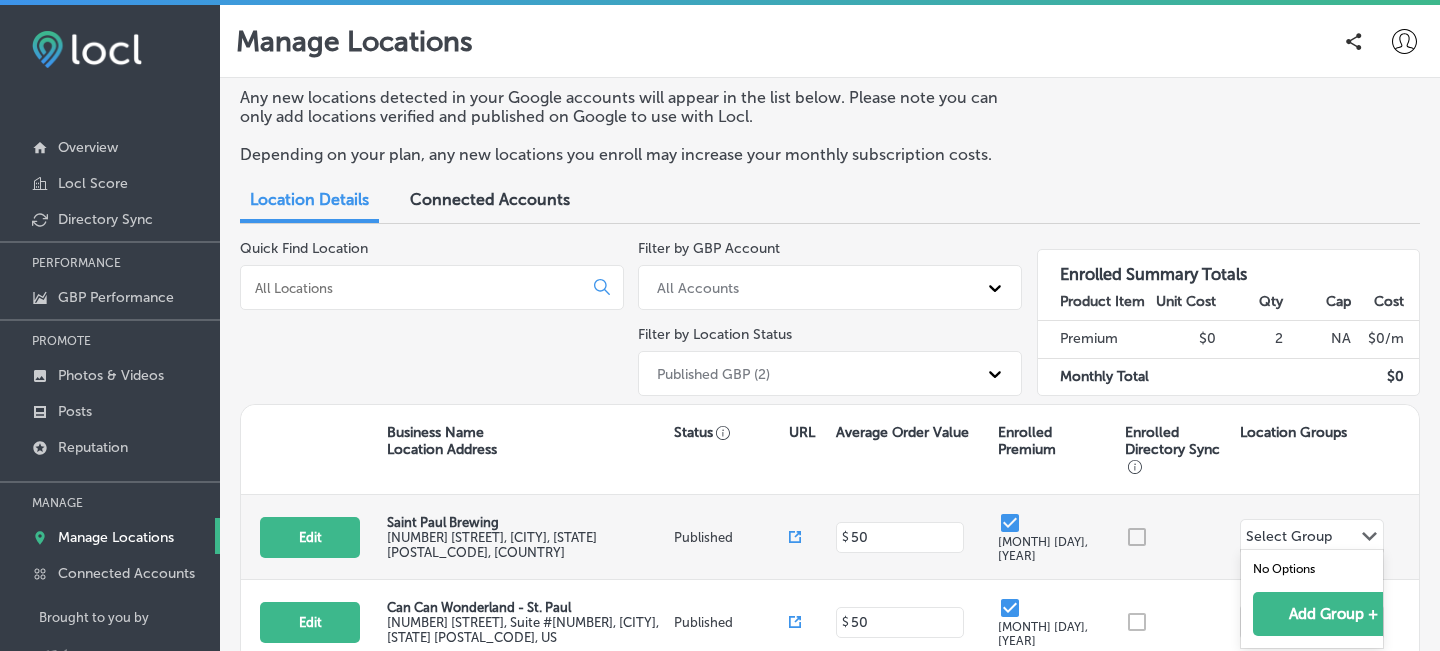 click on "Path
Created with Sketch." 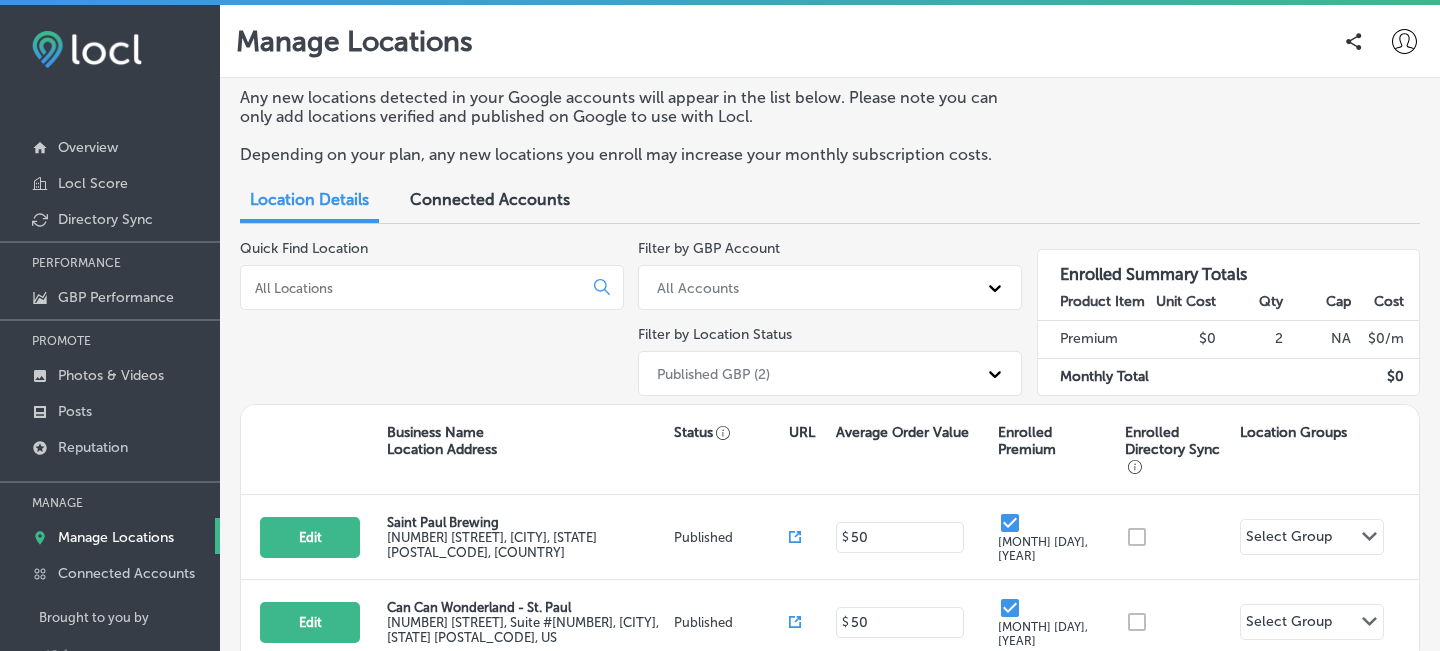click on "Business Name  Location Address Status
URL Average Order Value Enrolled Premium Enrolled Directory Sync
Location Groups" at bounding box center (830, 450) 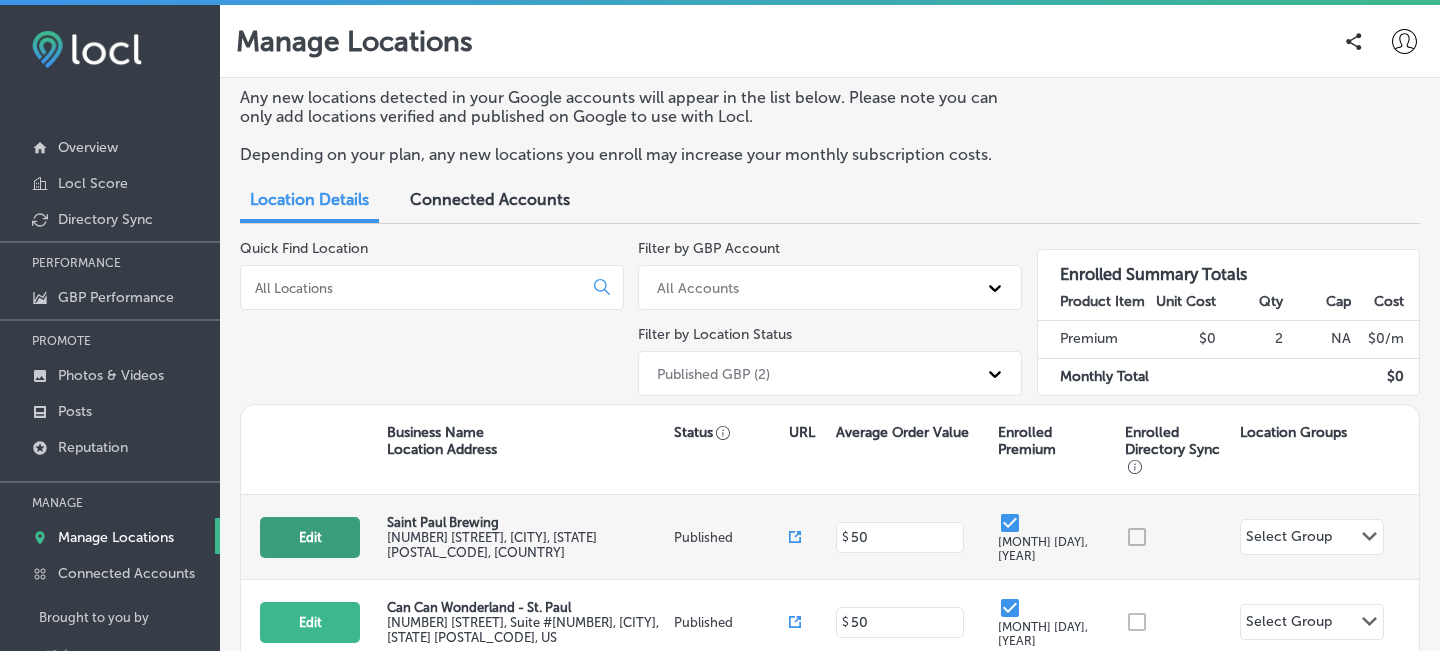 click on "Edit" at bounding box center [310, 537] 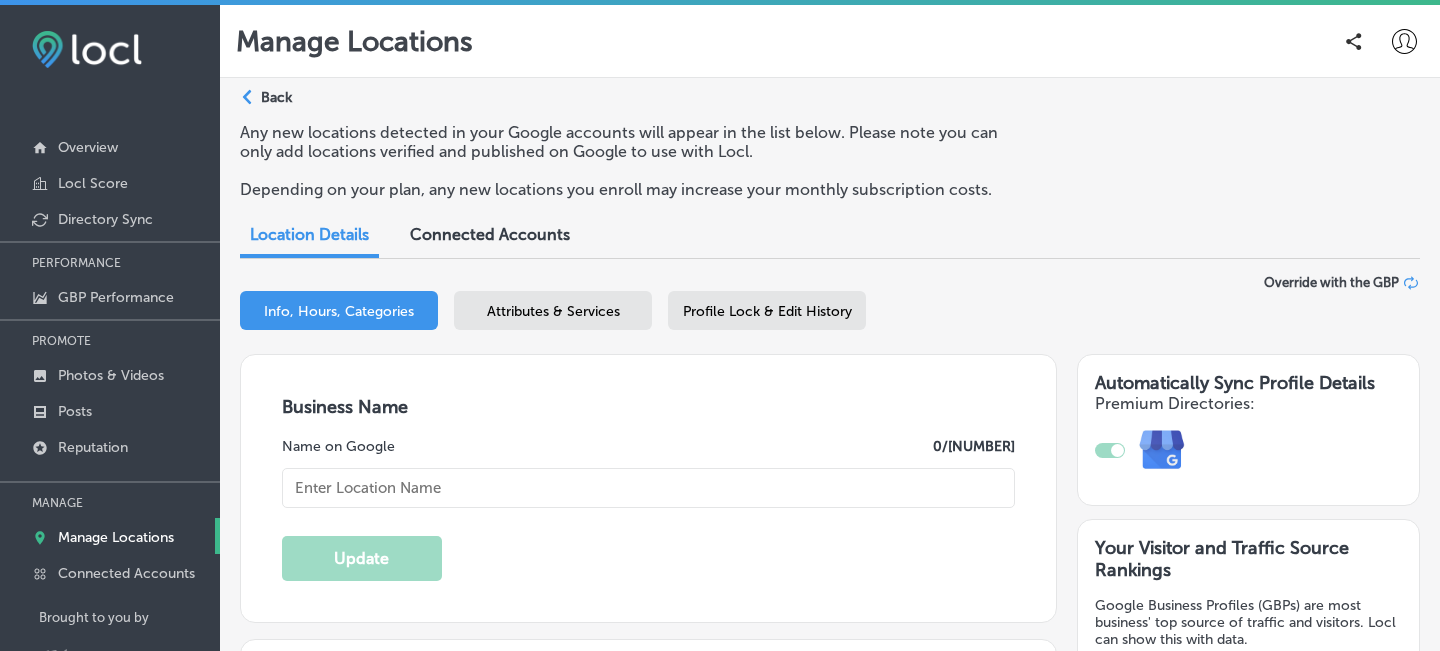 type on "Saint Paul Brewing" 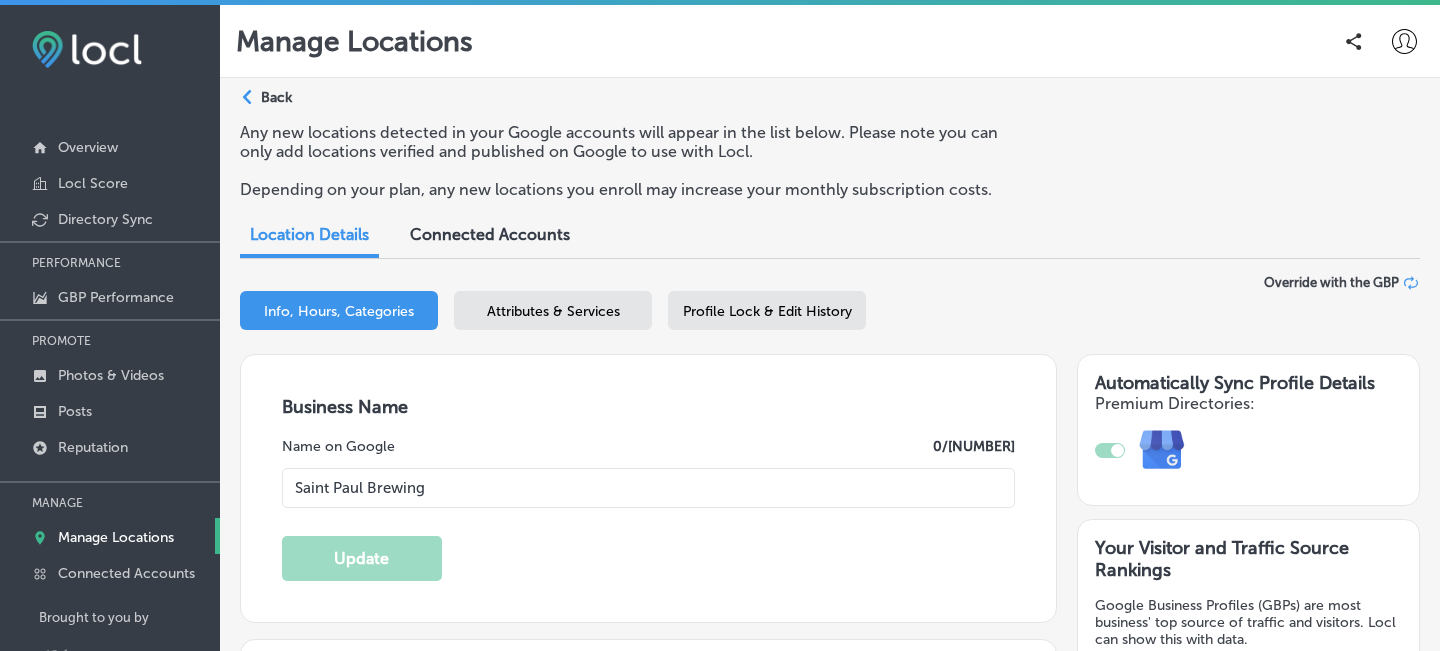 type on "[NUMBER] [STREET]" 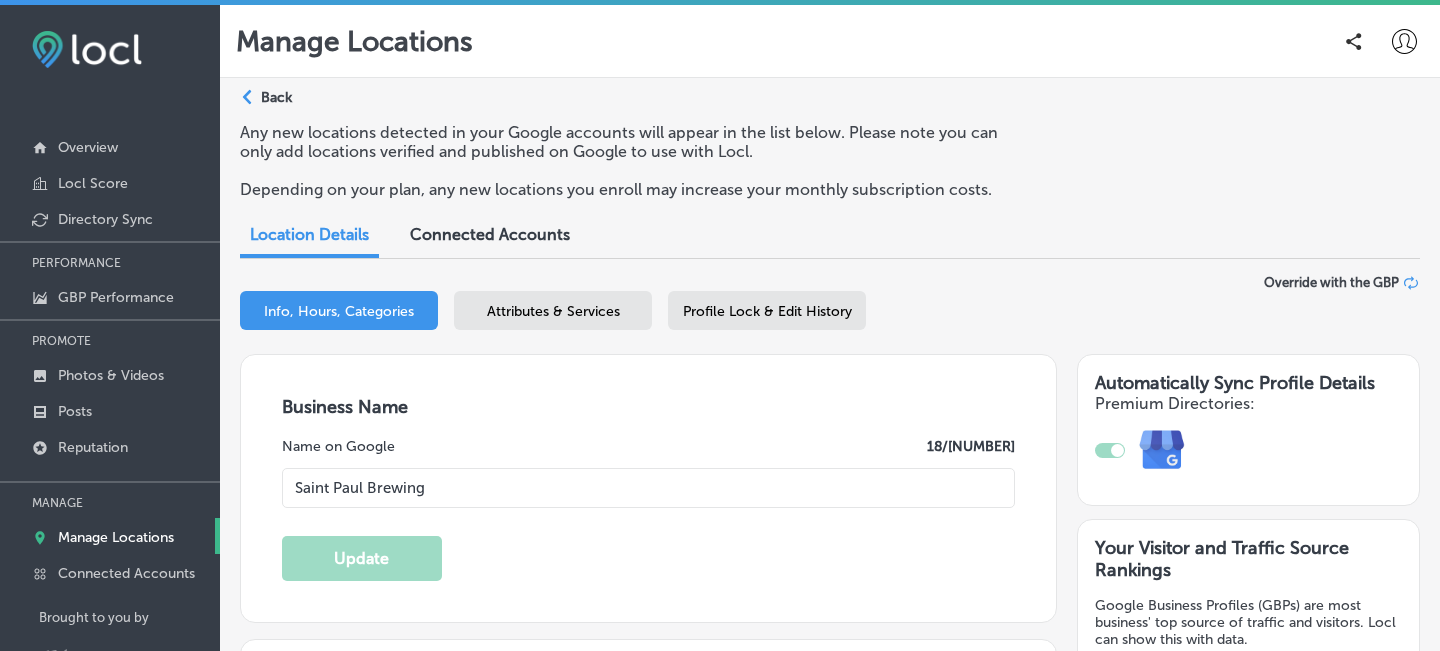 type on "https://www.stpaulbrewing.com/" 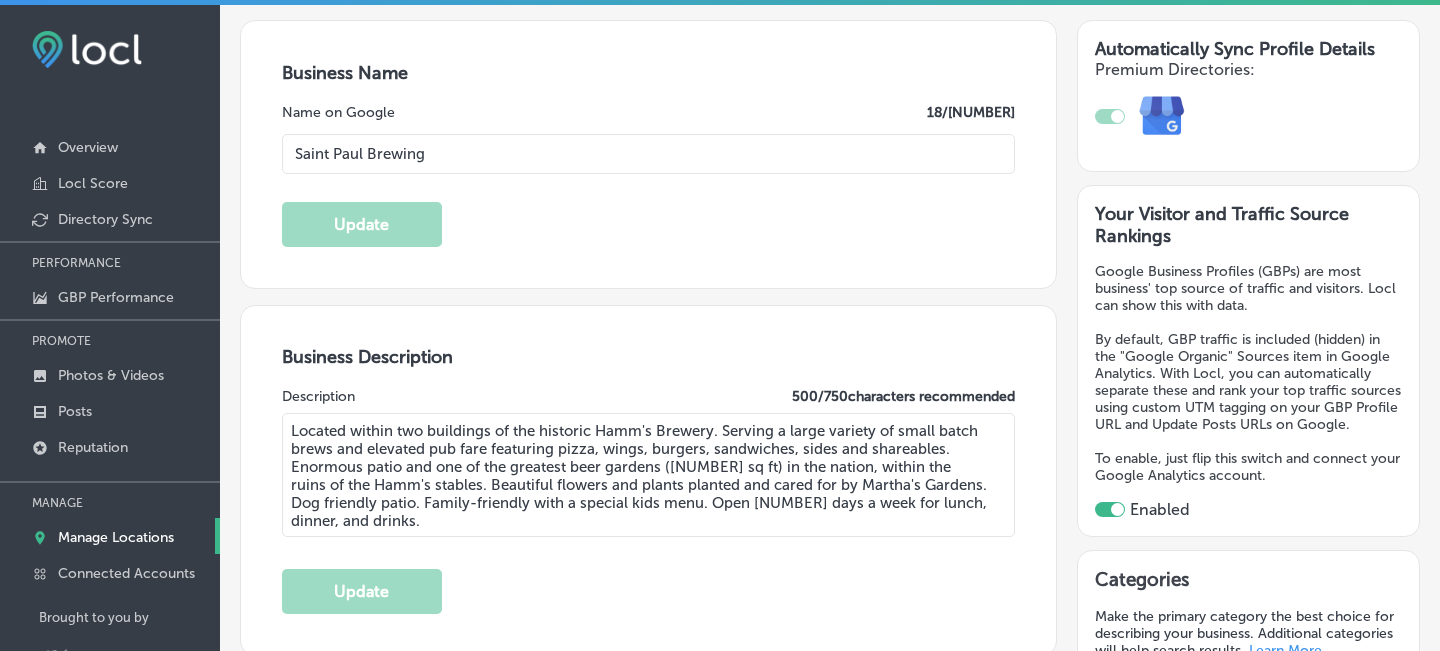 scroll, scrollTop: 0, scrollLeft: 0, axis: both 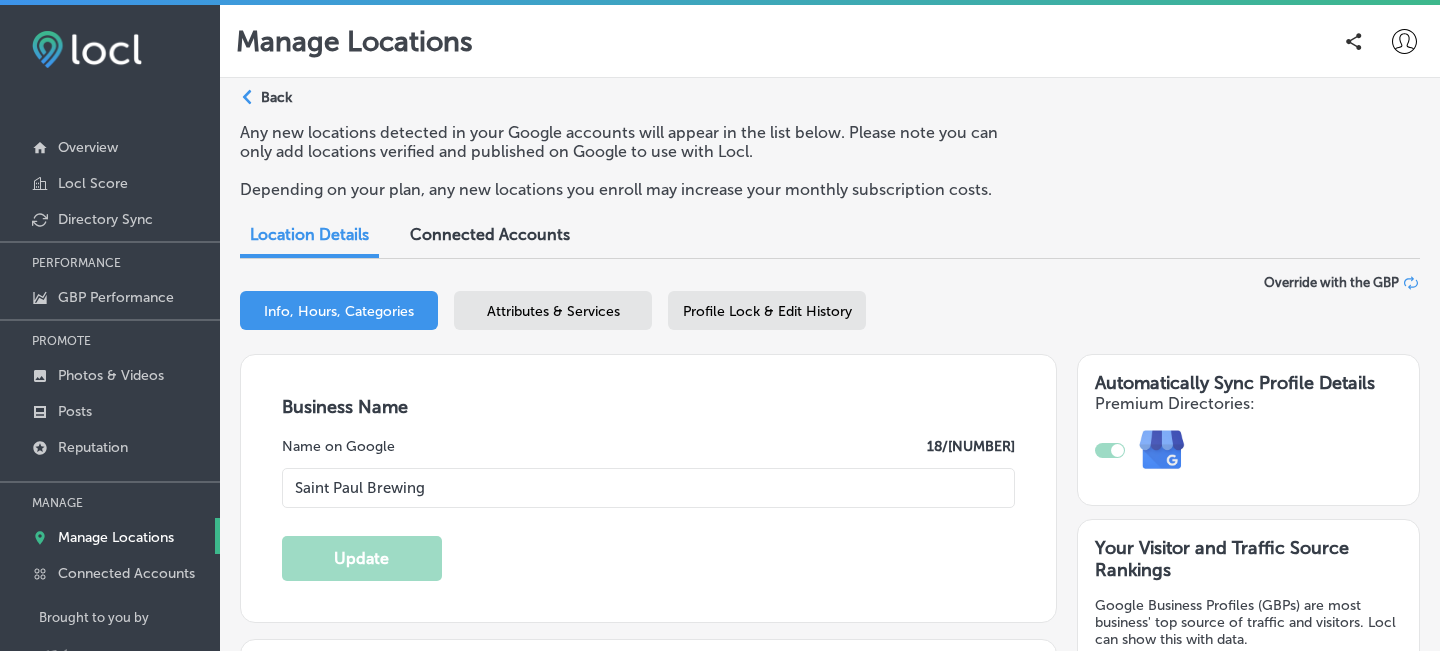 click on "Profile Lock & Edit History" at bounding box center [767, 311] 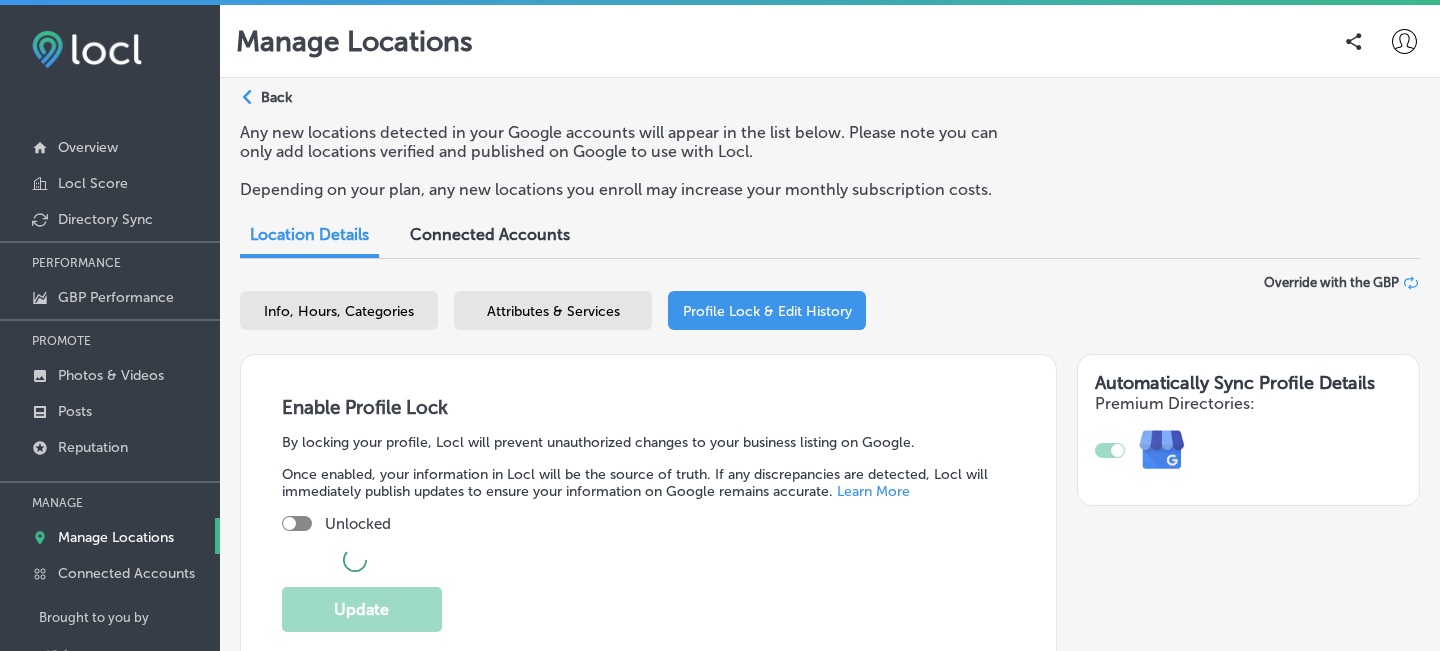 checkbox on "true" 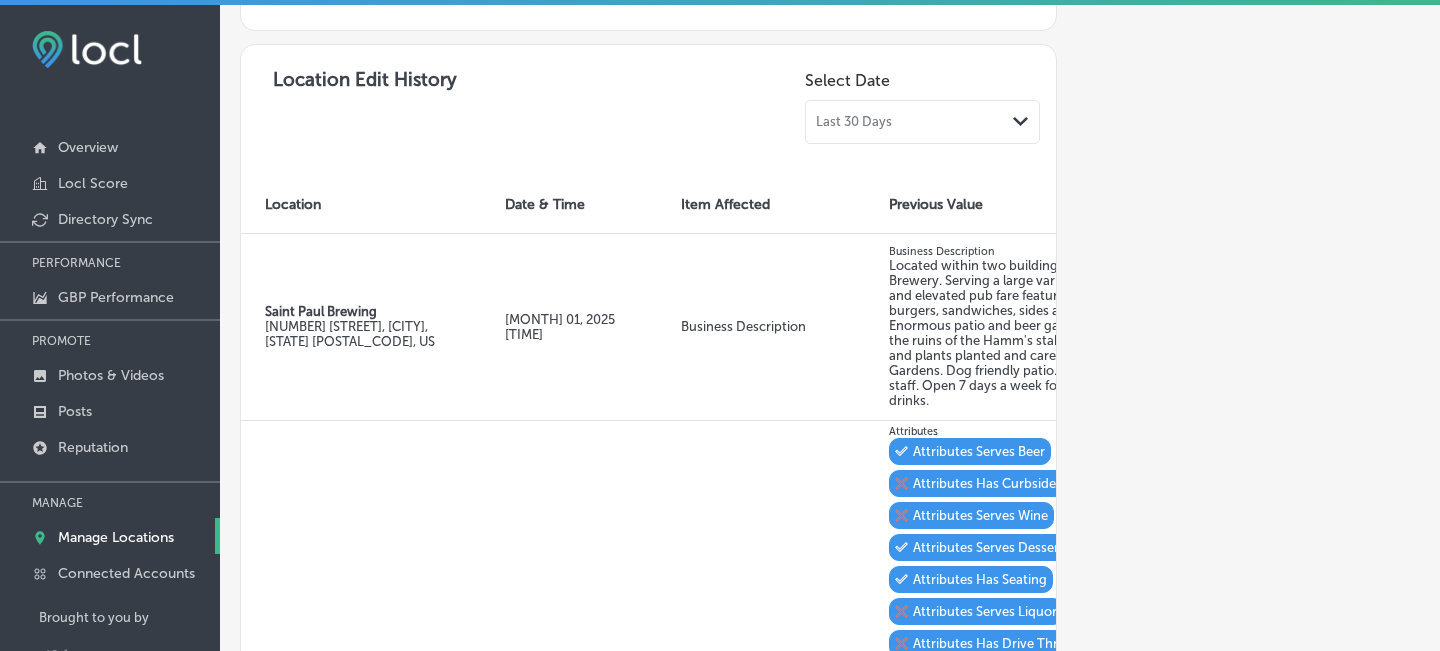 scroll, scrollTop: 1112, scrollLeft: 0, axis: vertical 